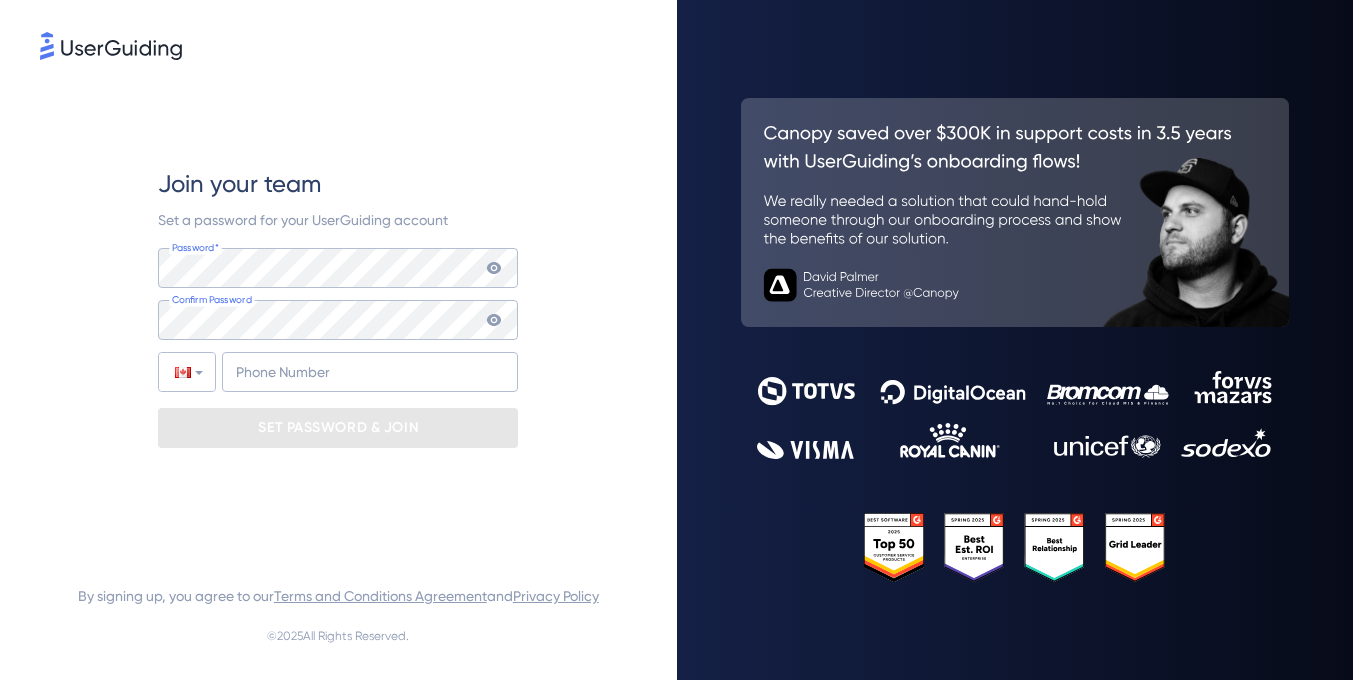 scroll, scrollTop: 0, scrollLeft: 0, axis: both 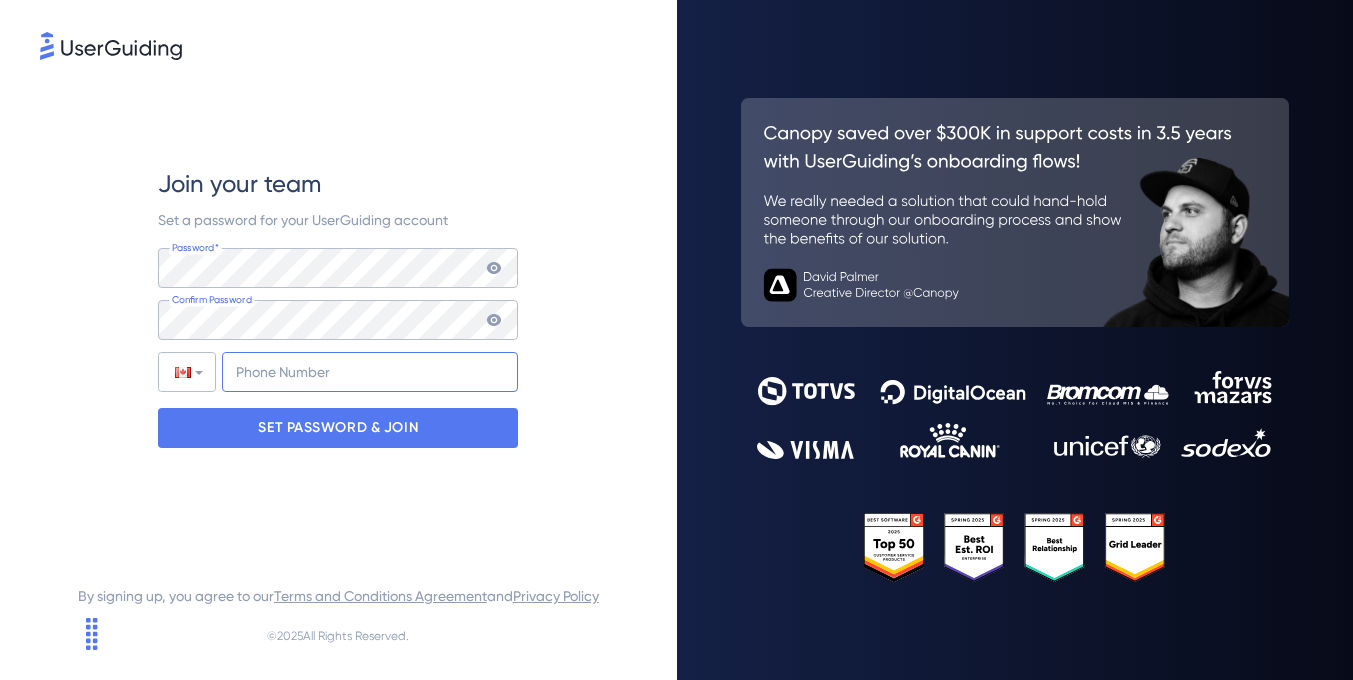 click on "+1" at bounding box center [370, 372] 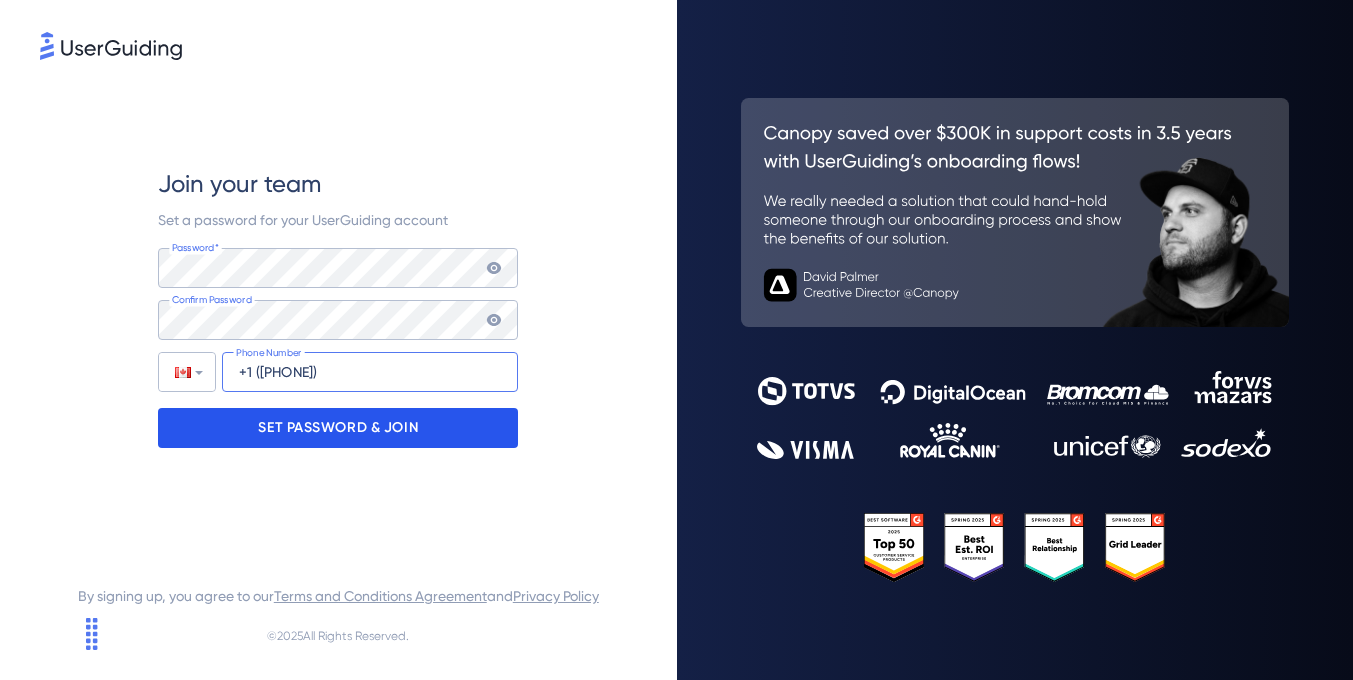 type on "+1 ([PHONE])" 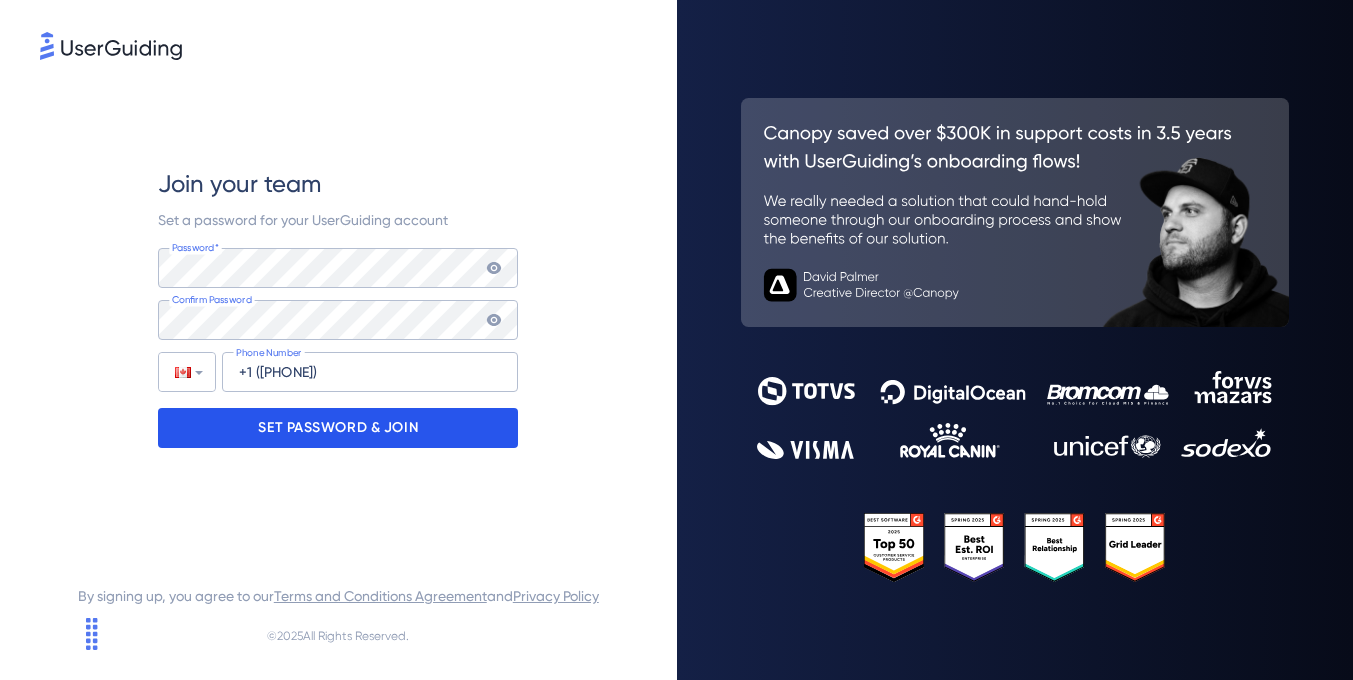 click on "SET PASSWORD & JOIN" at bounding box center [338, 428] 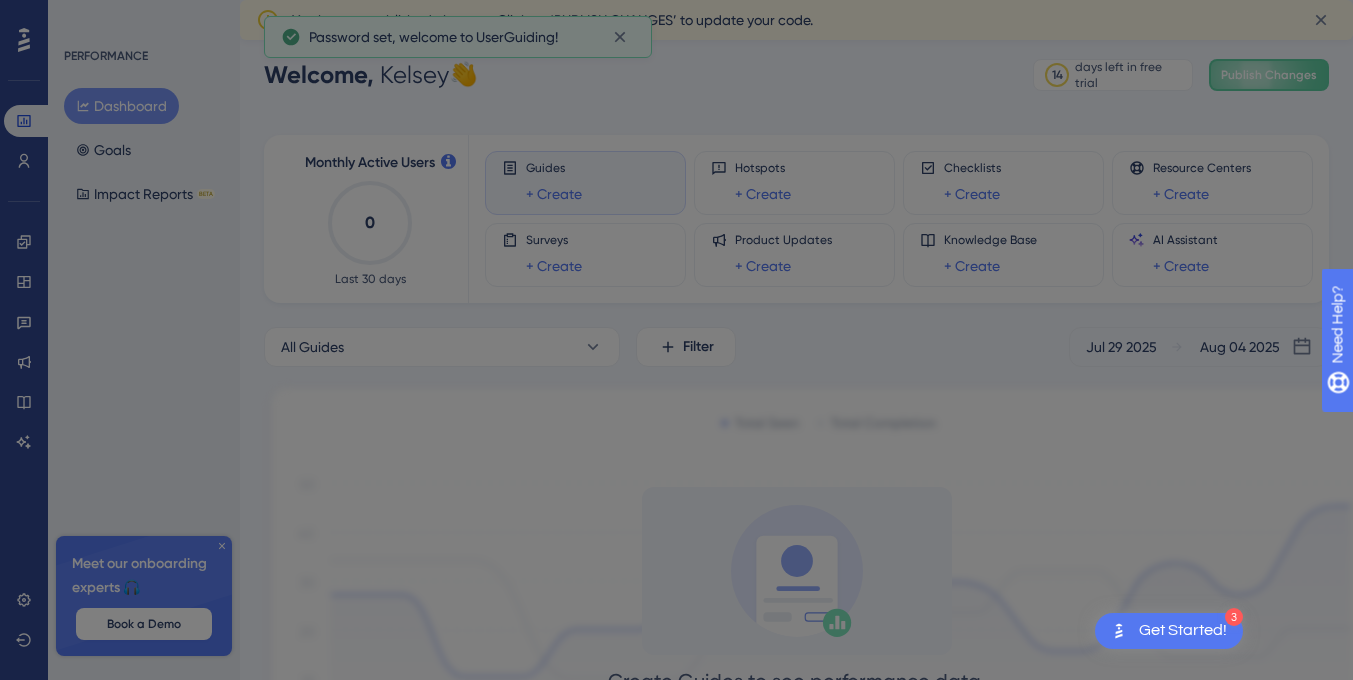 scroll, scrollTop: 0, scrollLeft: 0, axis: both 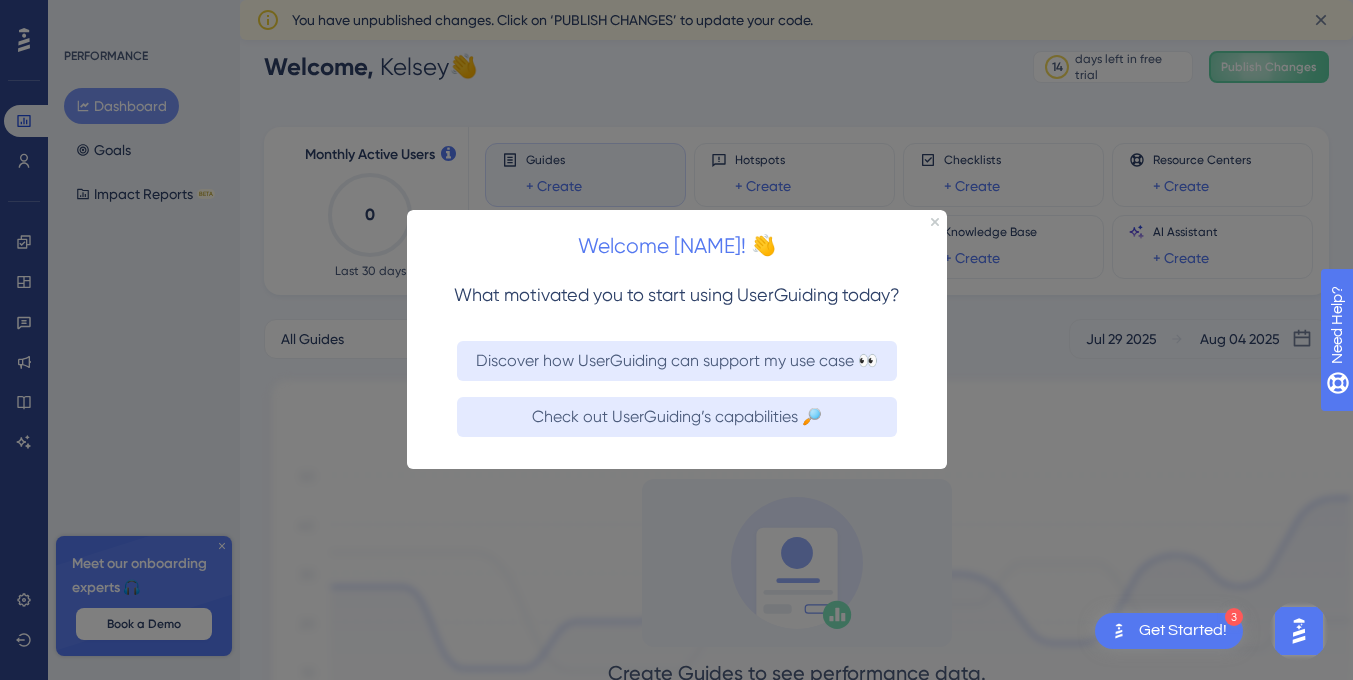 click on "Welcome [NAME]! 👋" at bounding box center [676, 241] 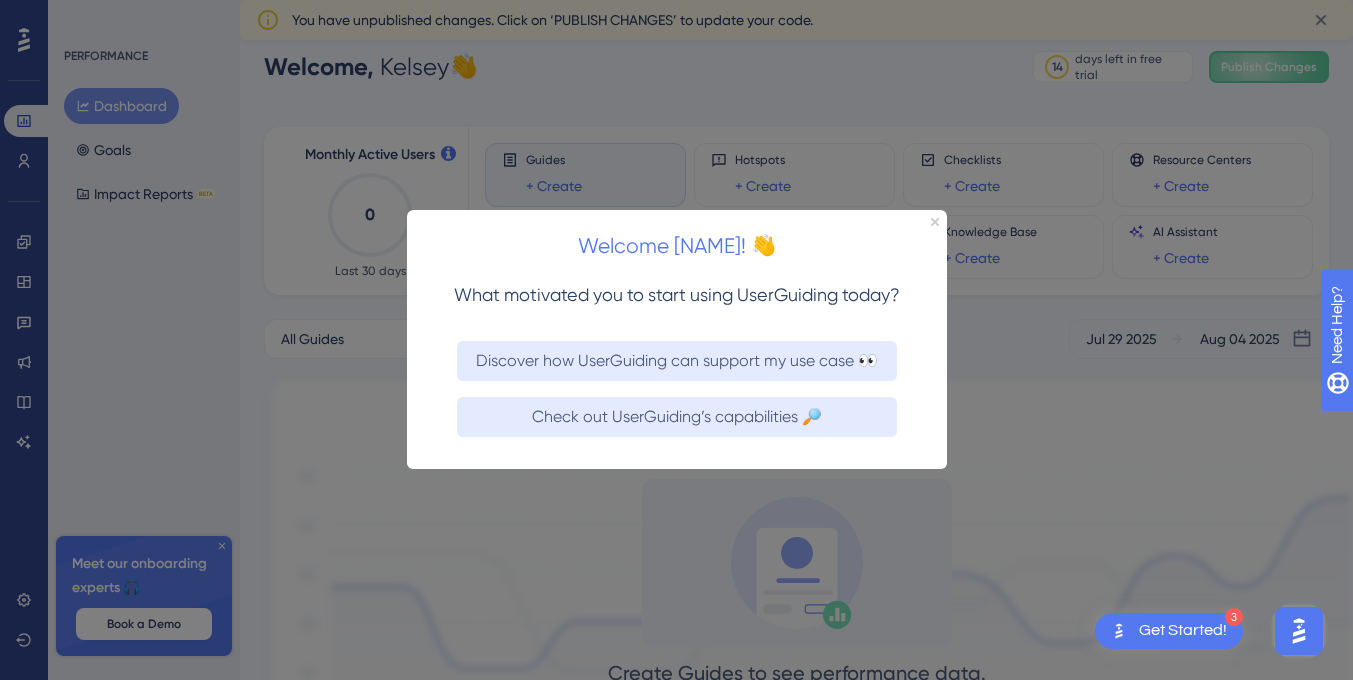 click on "Welcome [NAME]! 👋" at bounding box center [676, 241] 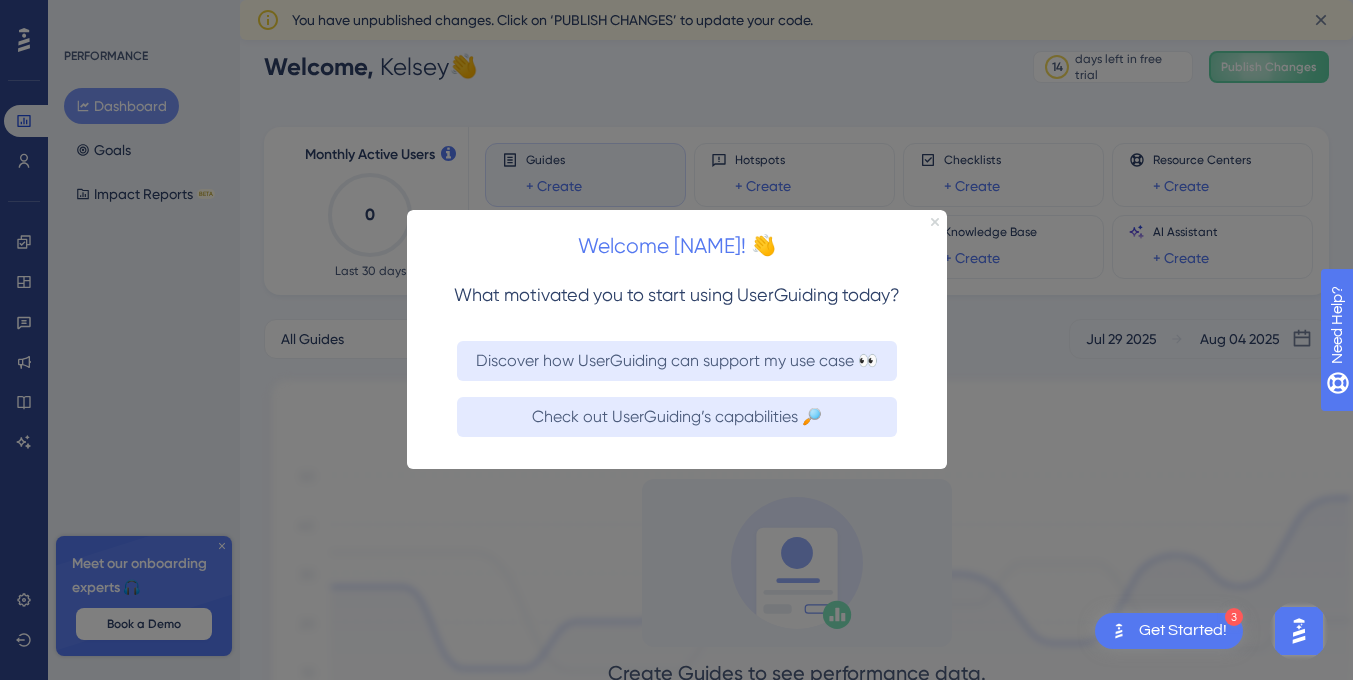 click 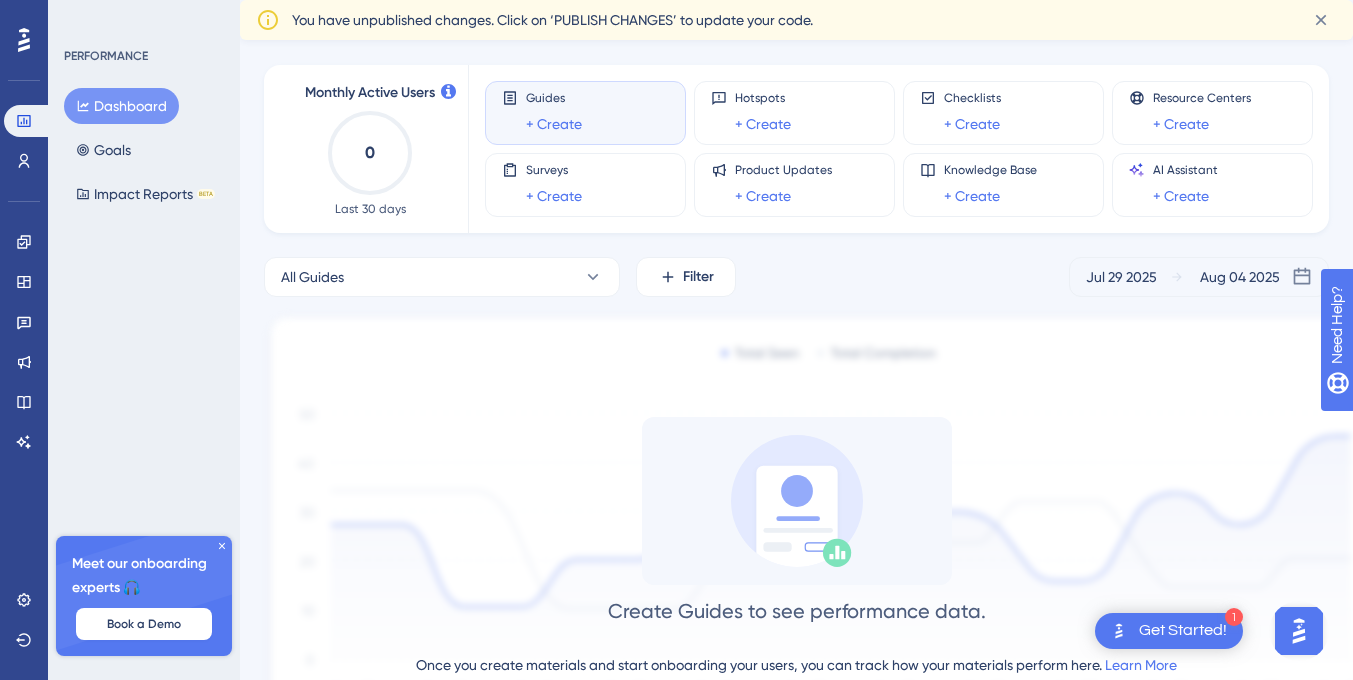 scroll, scrollTop: 0, scrollLeft: 0, axis: both 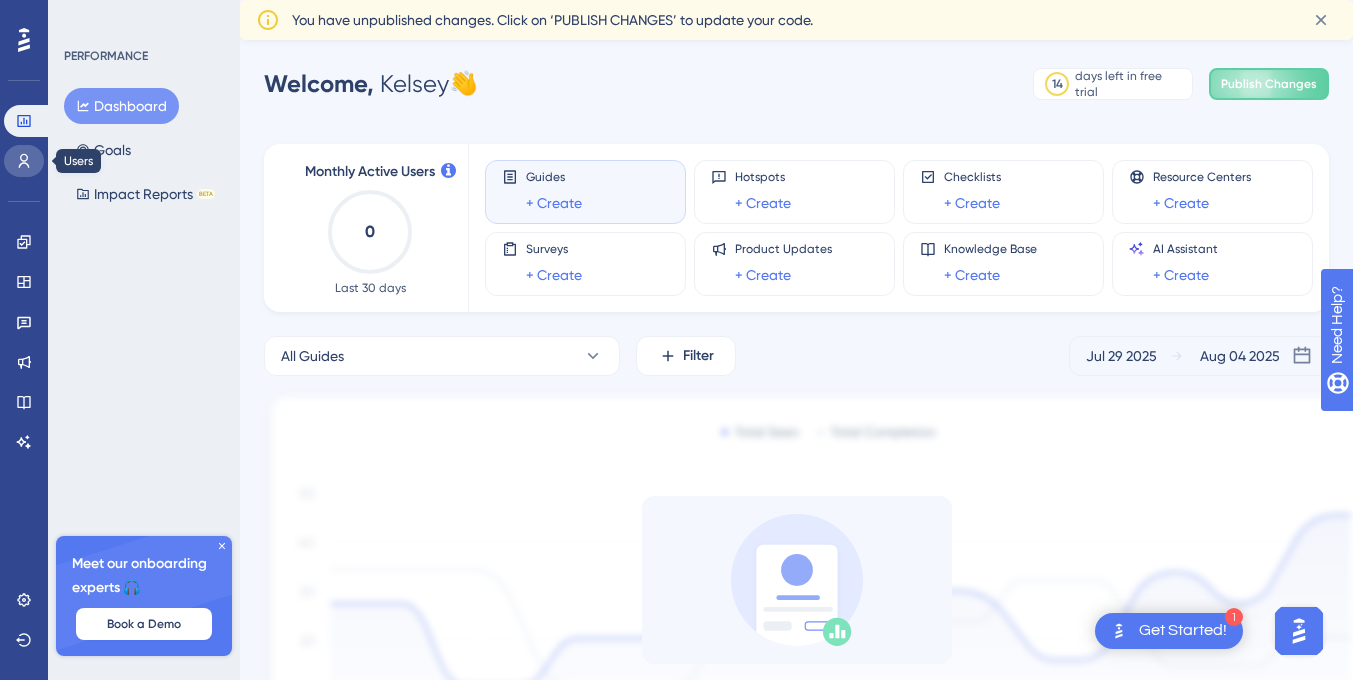 click 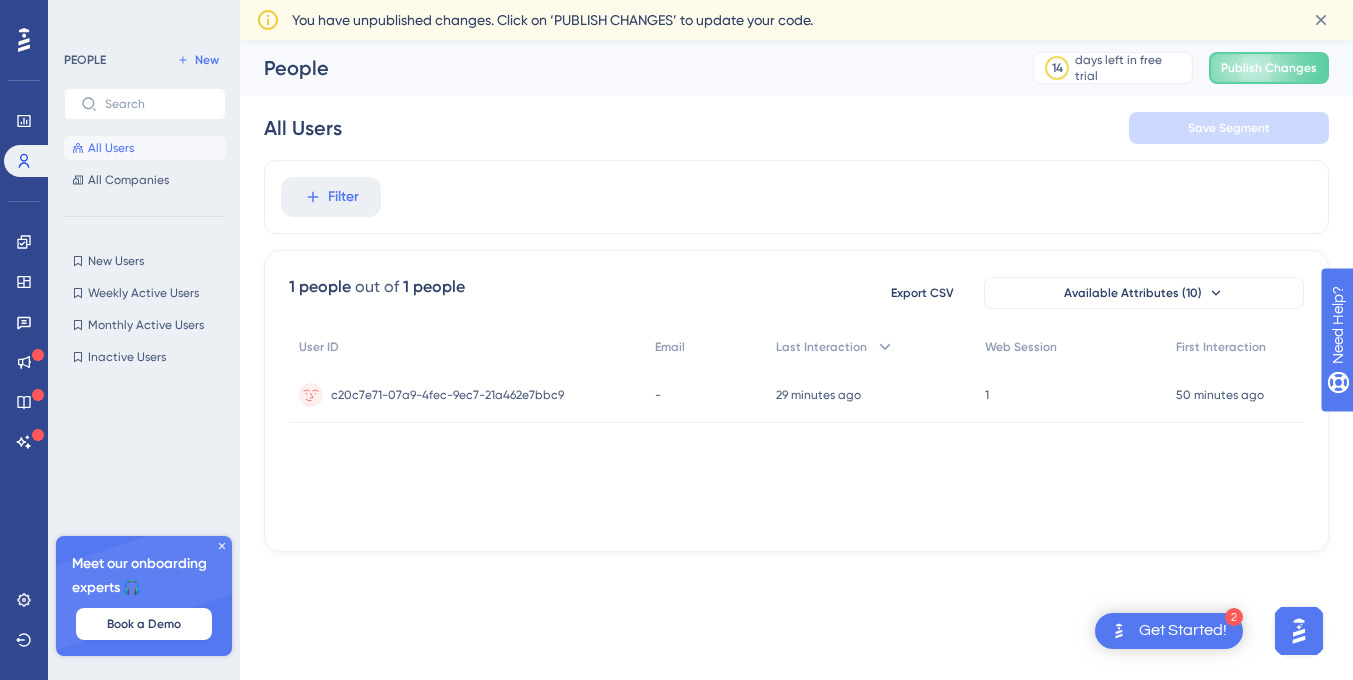 scroll, scrollTop: 0, scrollLeft: 0, axis: both 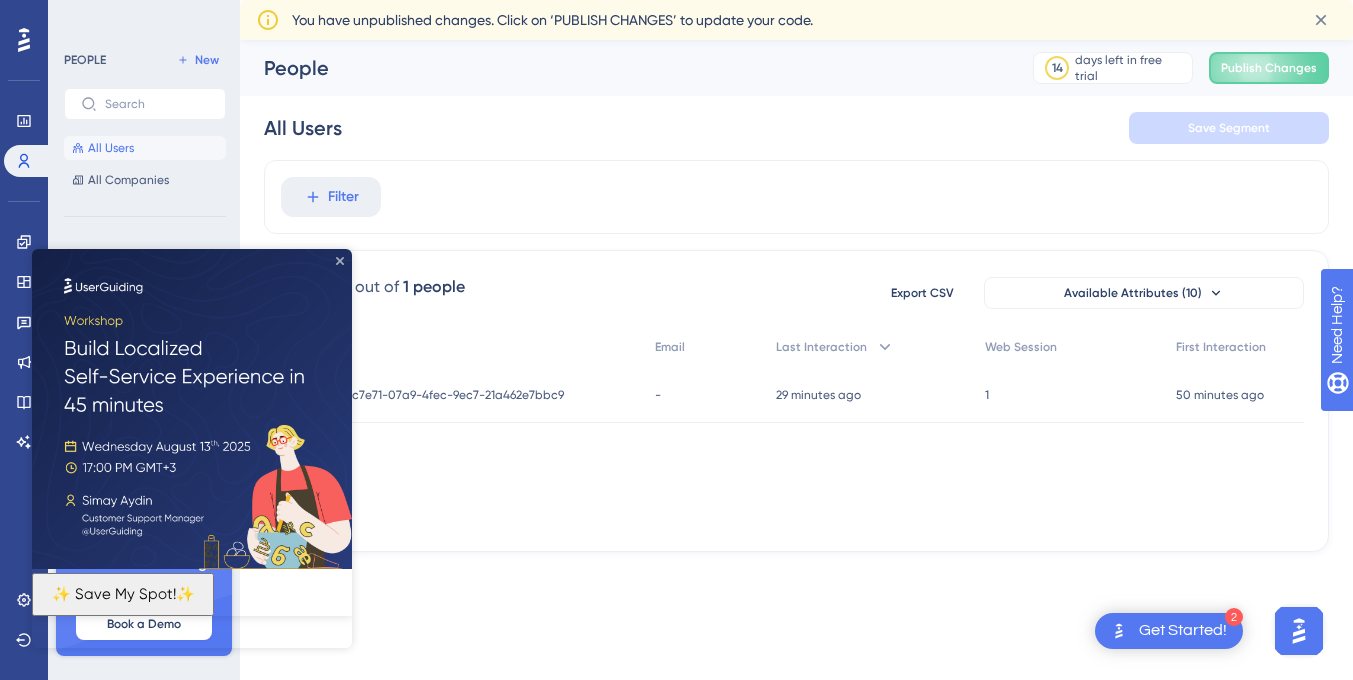 click 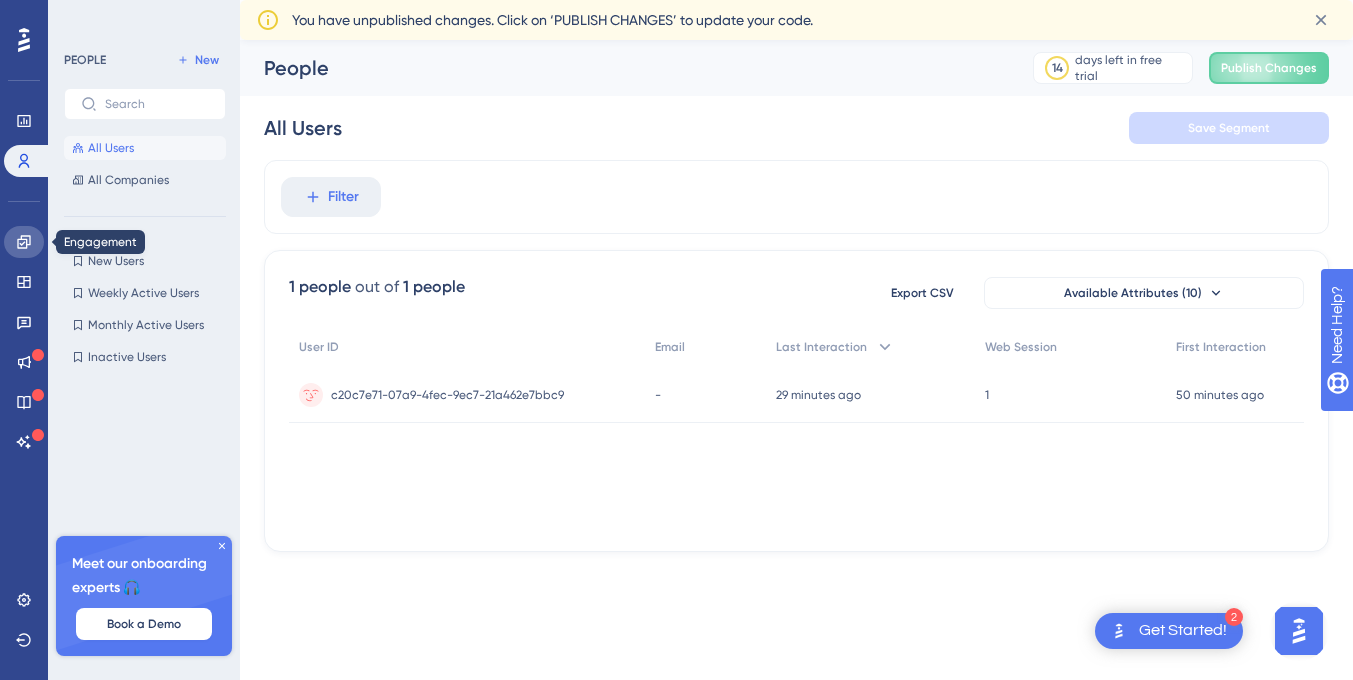click 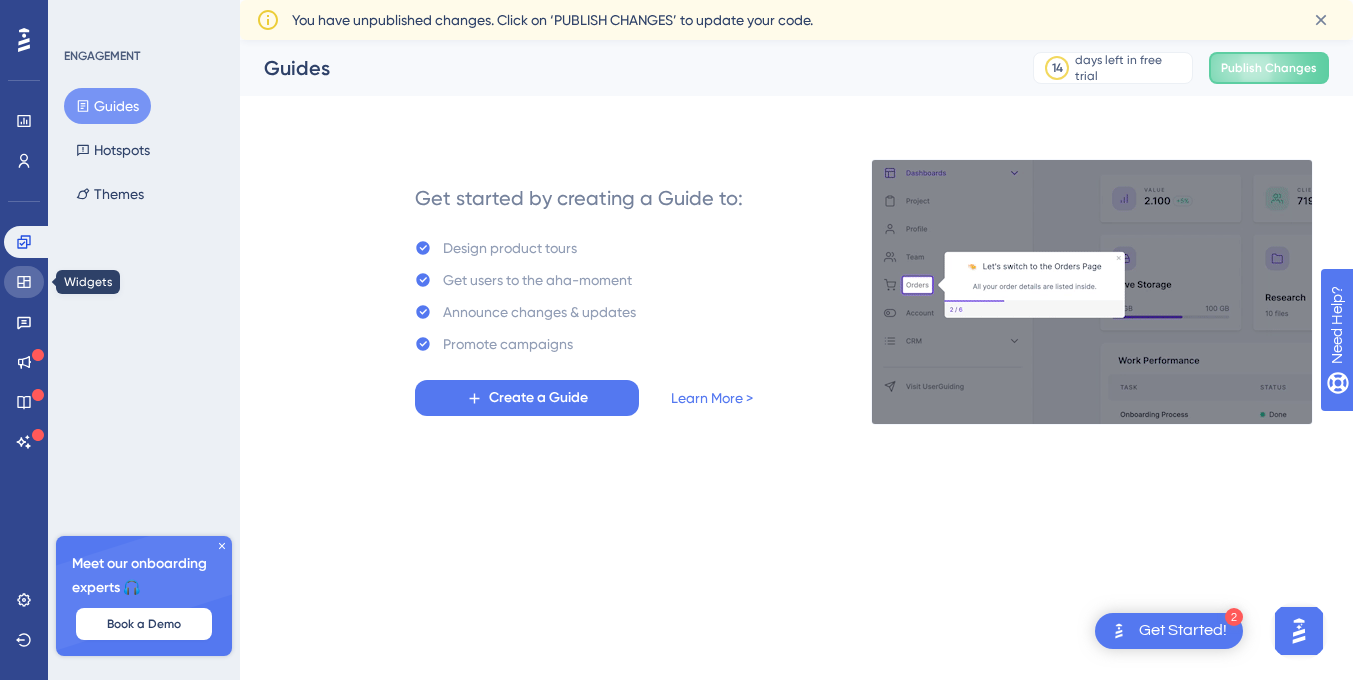 click at bounding box center (24, 282) 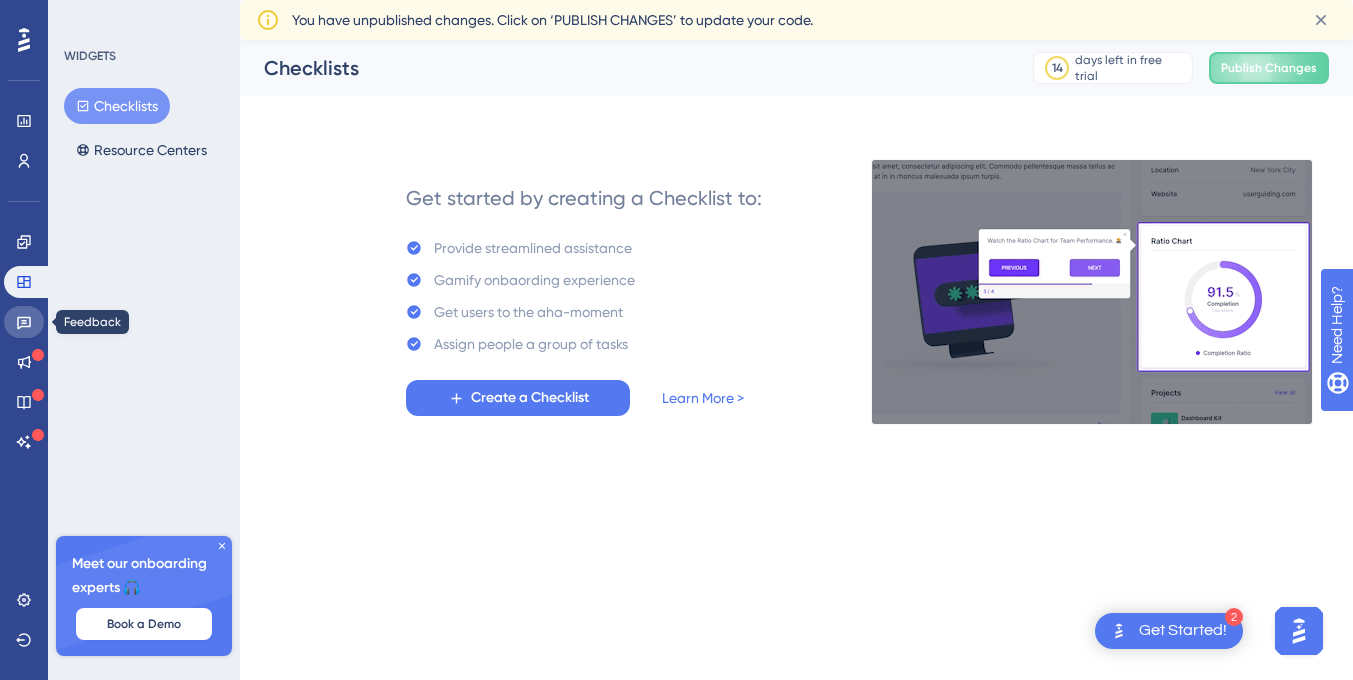 click 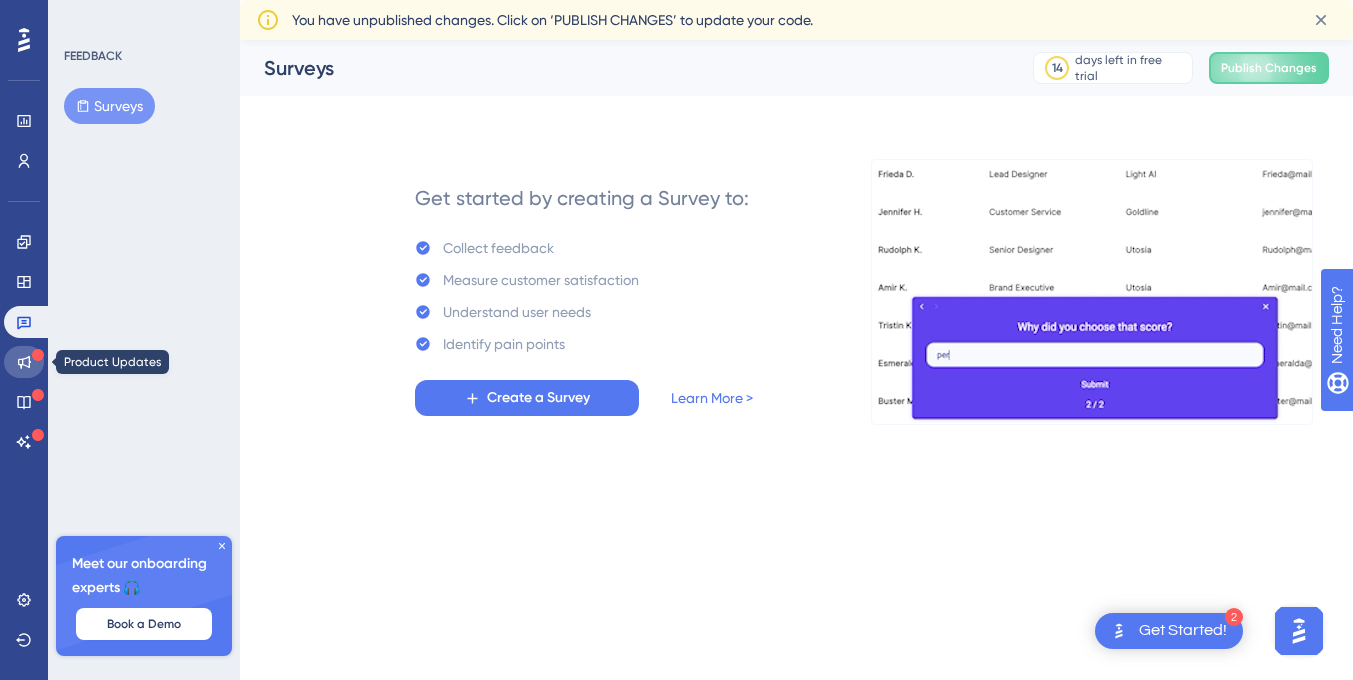 click at bounding box center (24, 362) 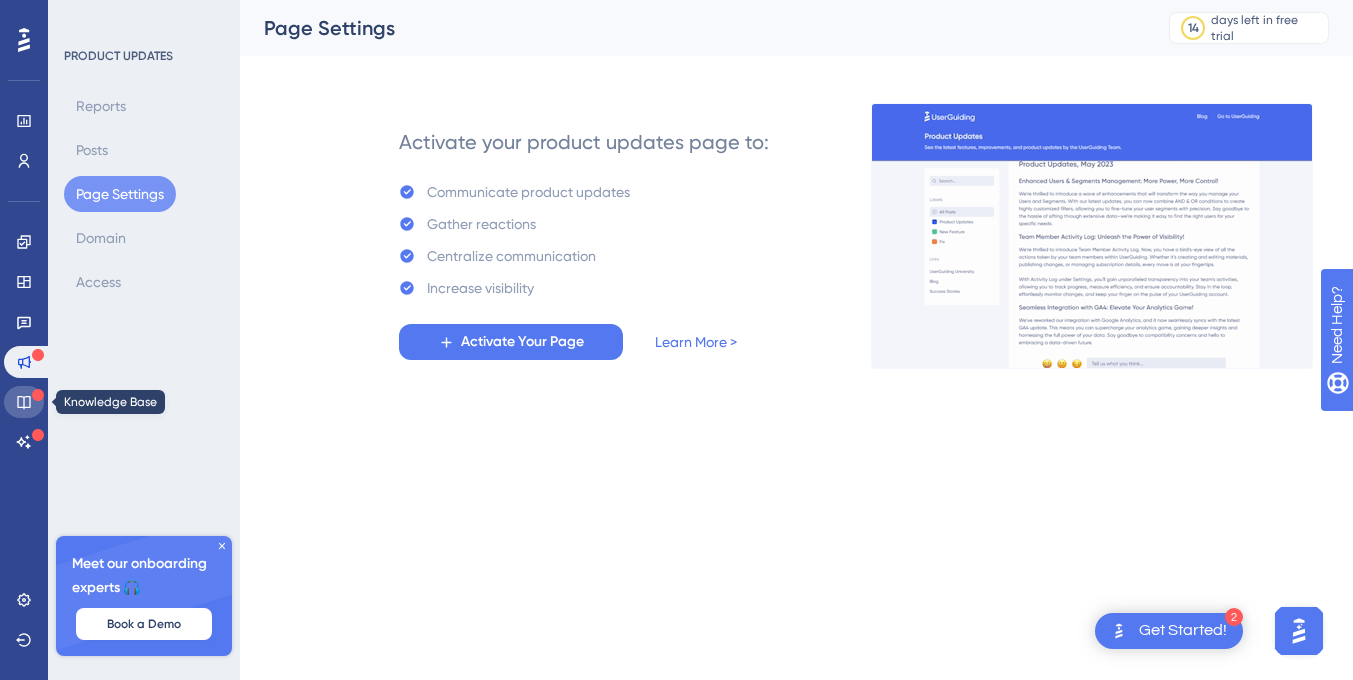 click 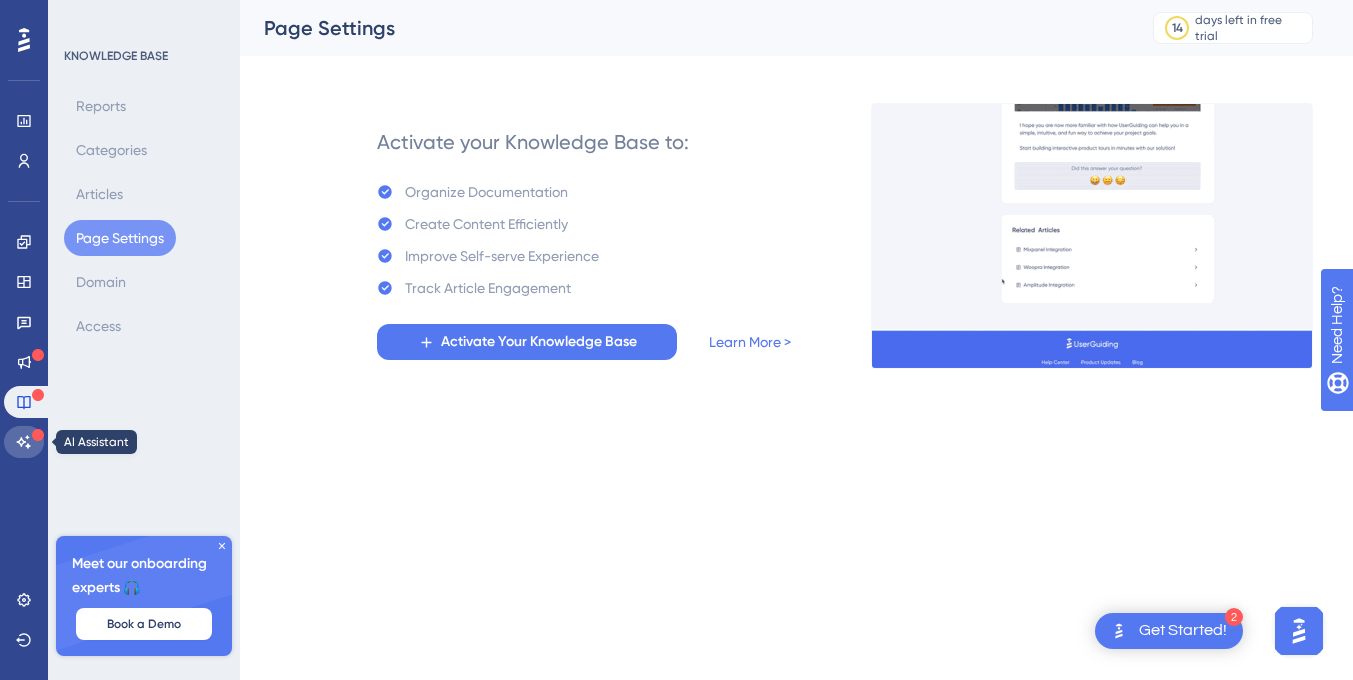 click 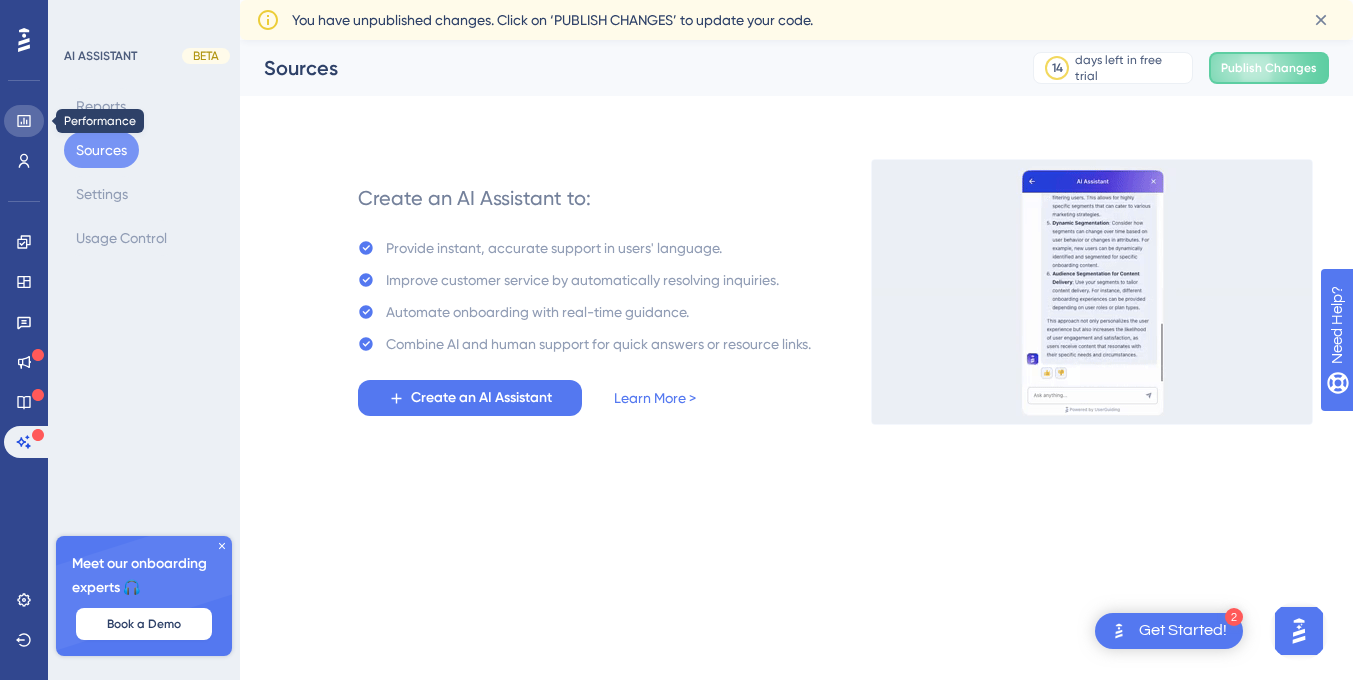 click 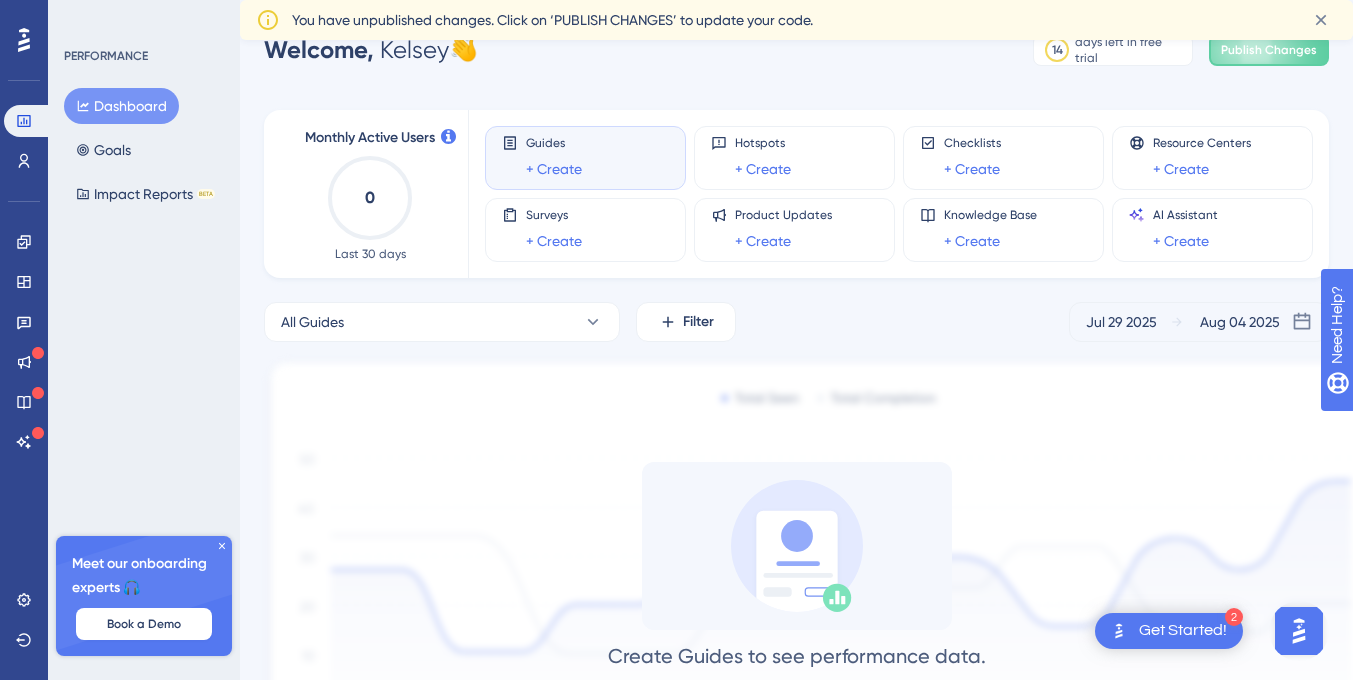 scroll, scrollTop: 50, scrollLeft: 0, axis: vertical 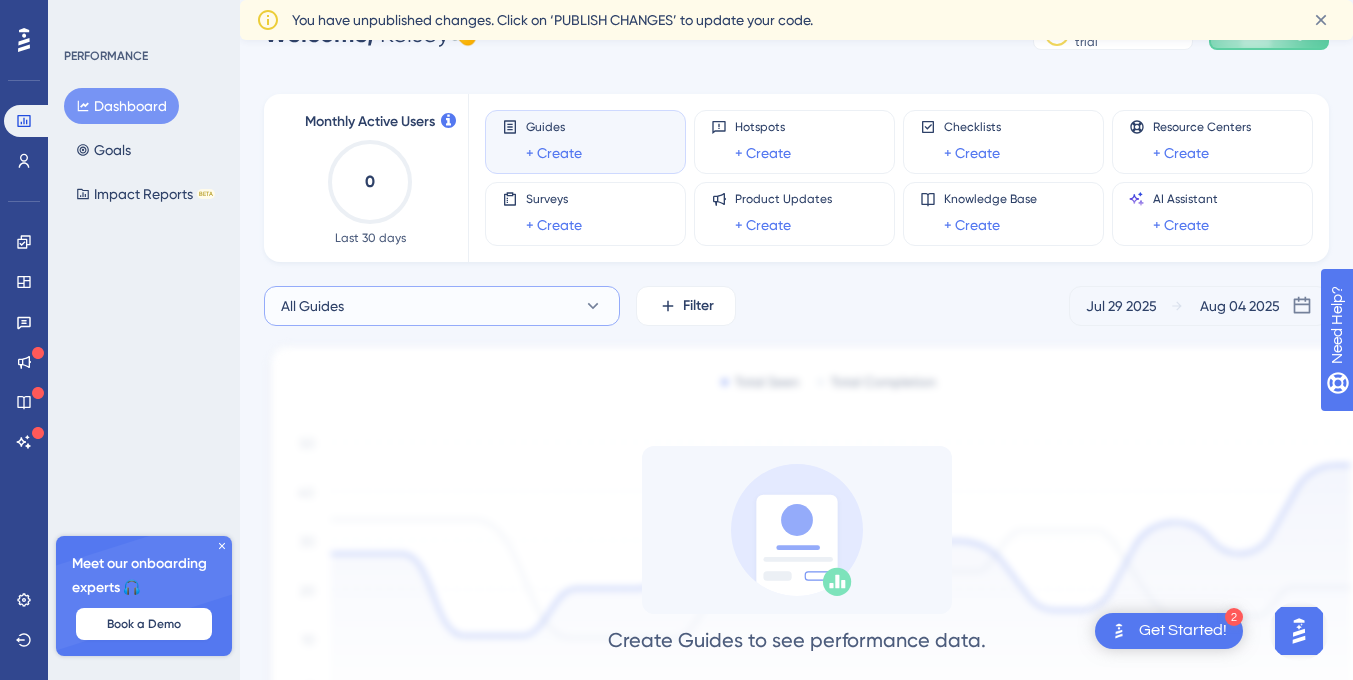 click 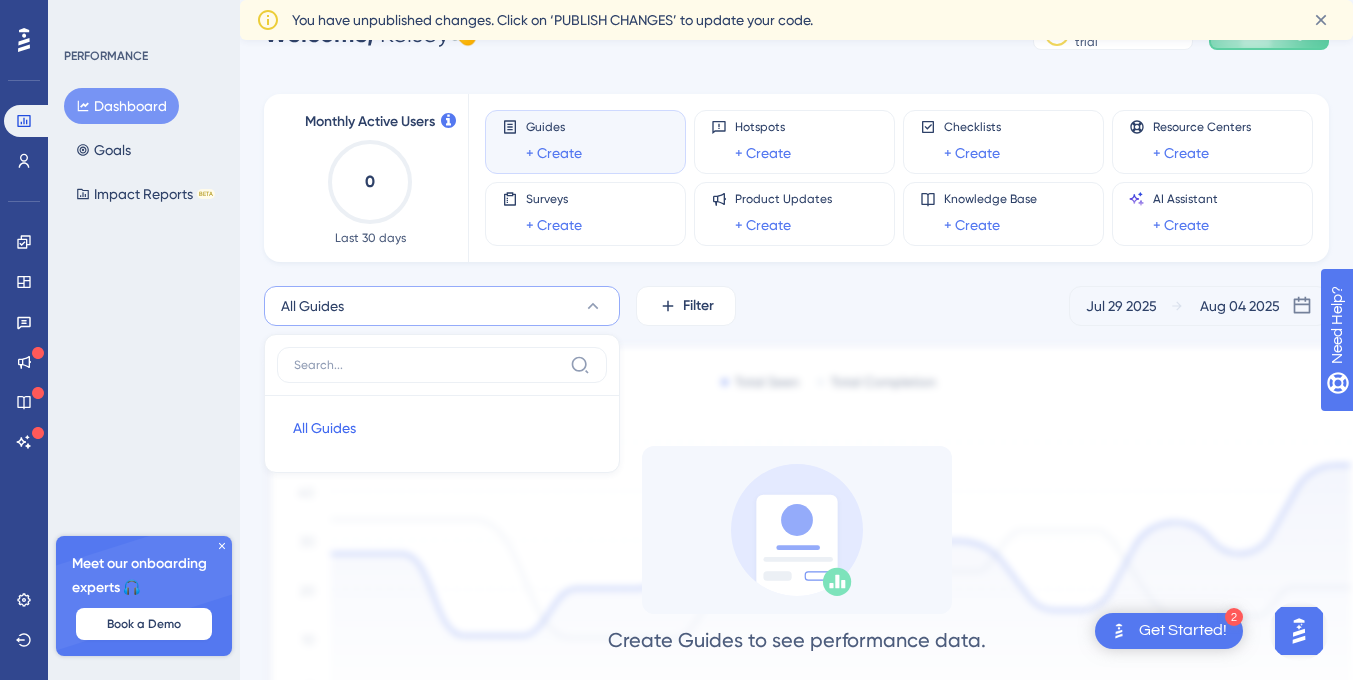 click 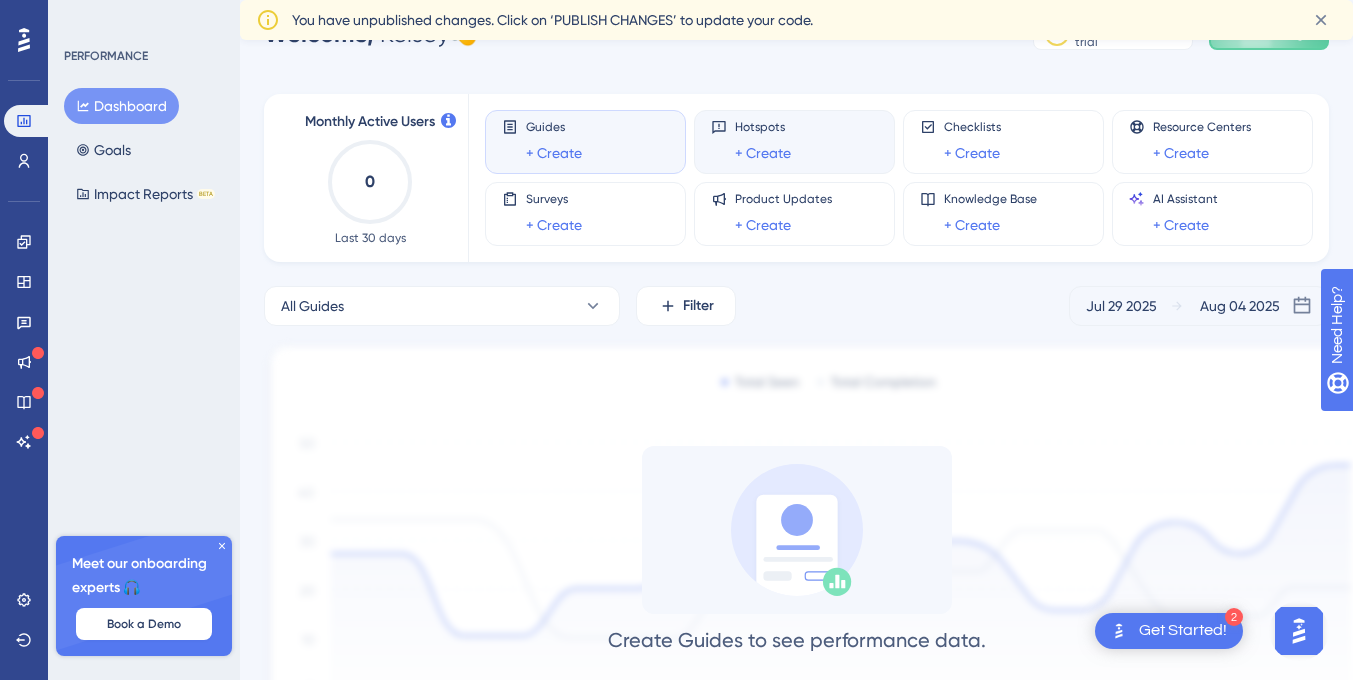click on "Hotspots + Create" at bounding box center [794, 142] 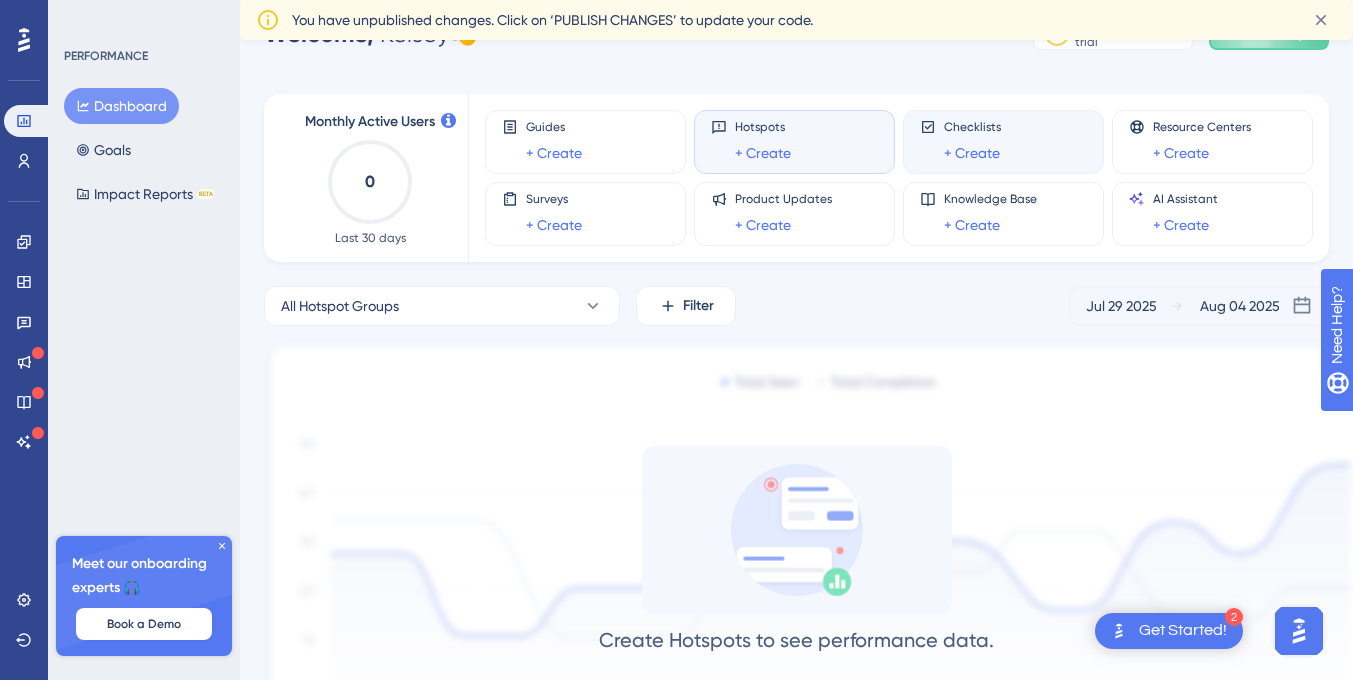 click on "Checklists + Create" at bounding box center [1003, 142] 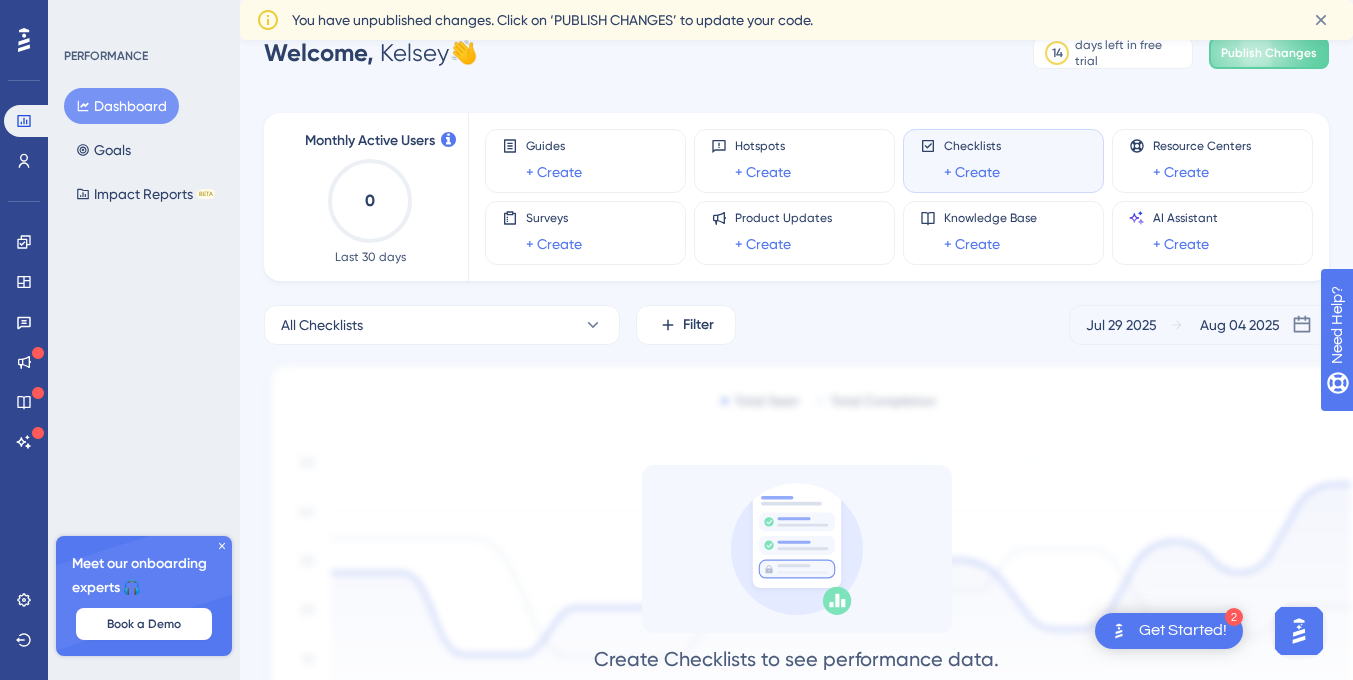 scroll, scrollTop: 32, scrollLeft: 0, axis: vertical 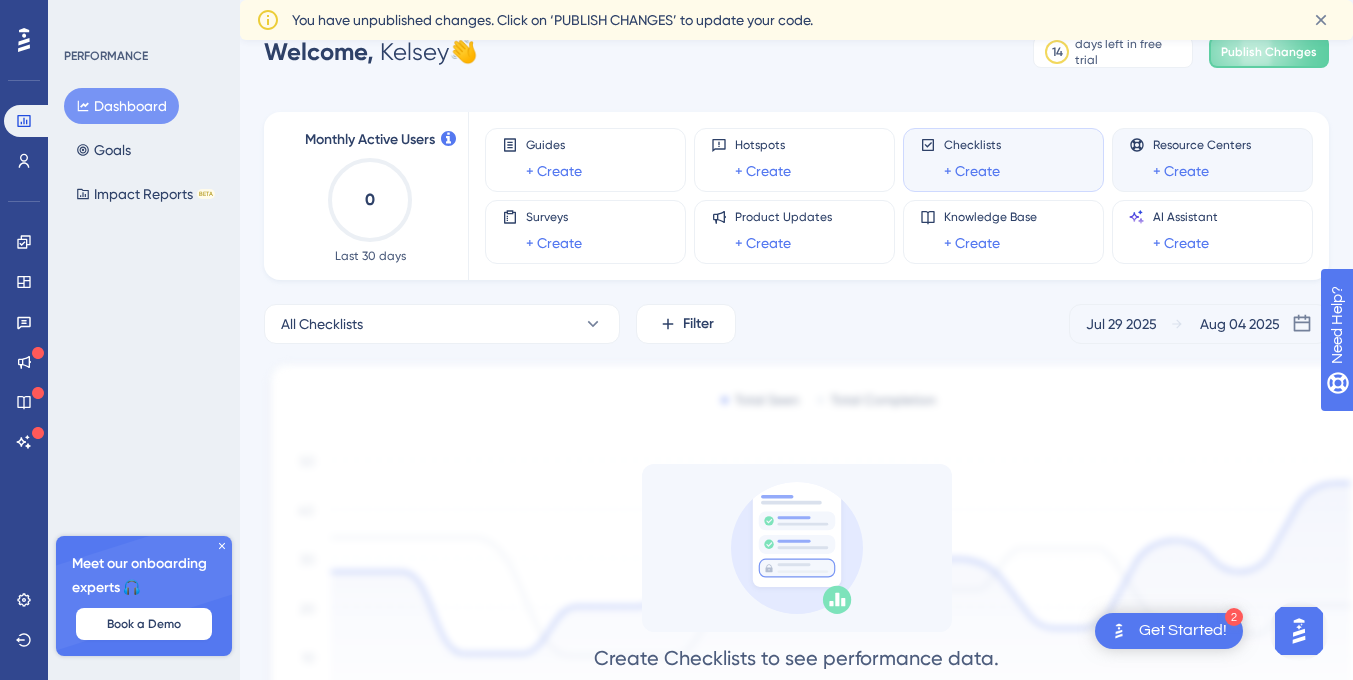 click on "+ Create" at bounding box center (1202, 171) 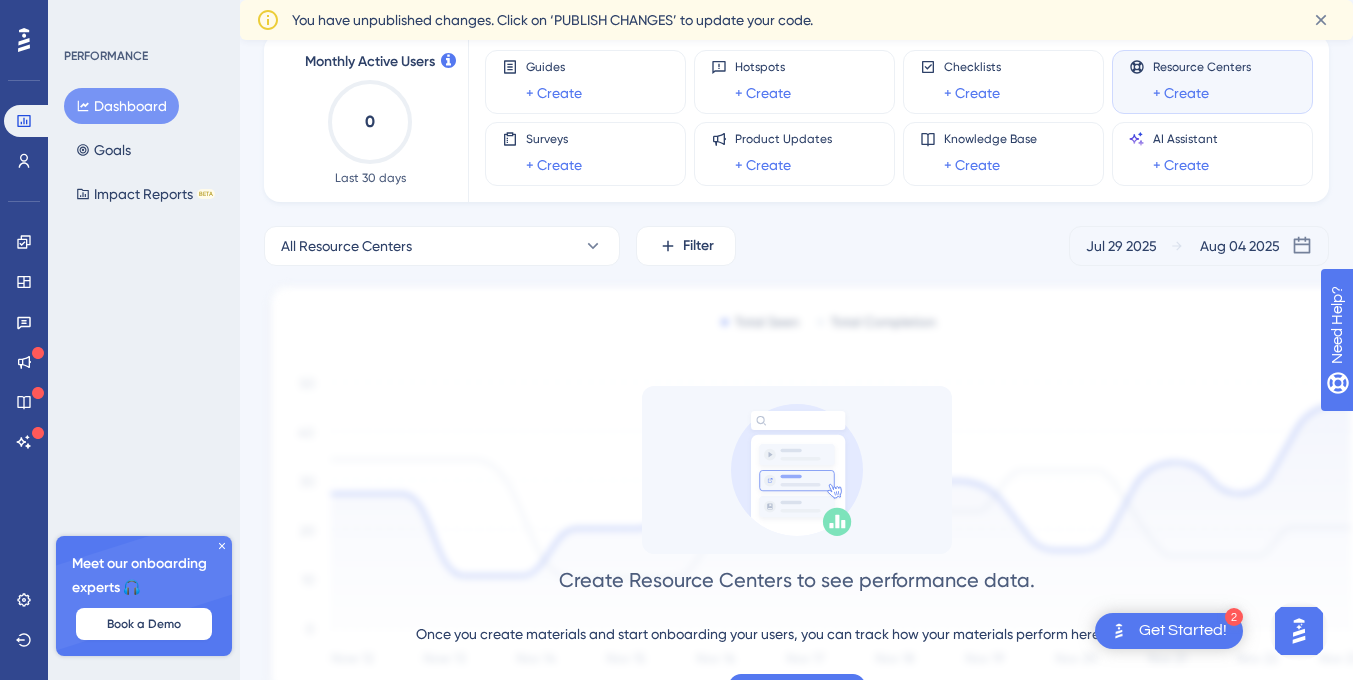 scroll, scrollTop: 8, scrollLeft: 0, axis: vertical 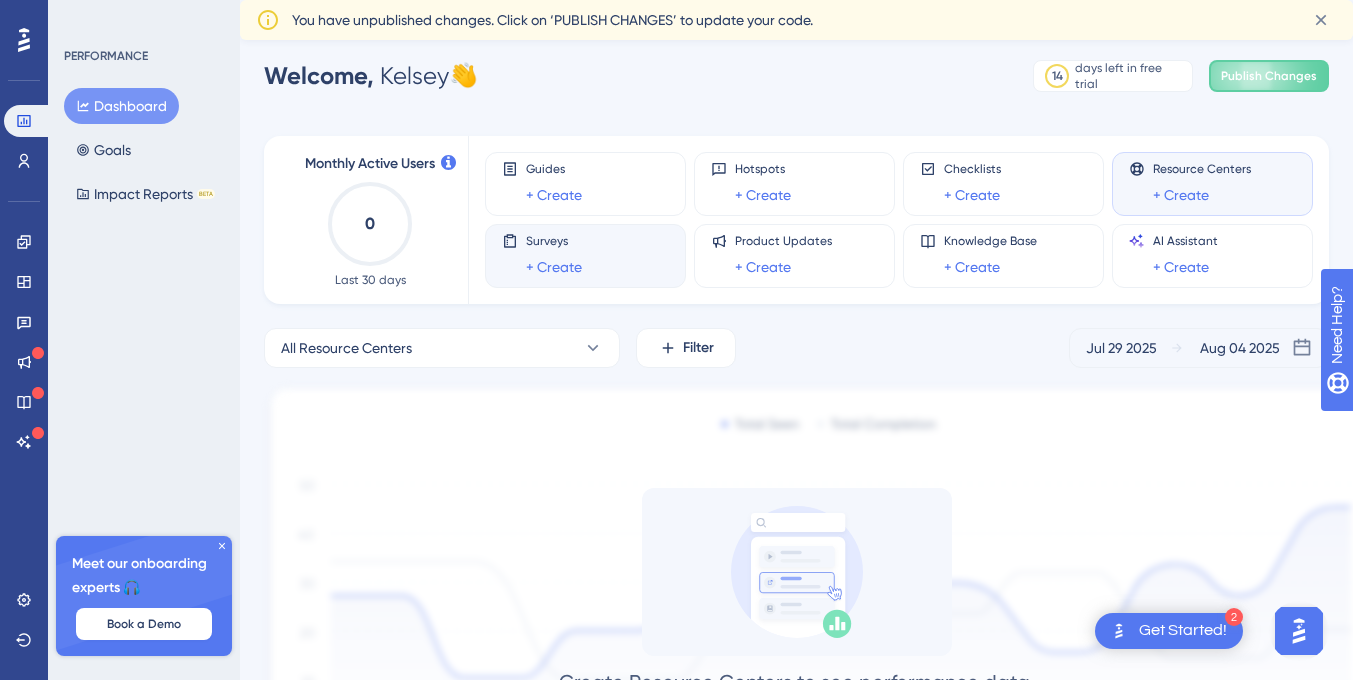 click on "Surveys + Create" at bounding box center (585, 256) 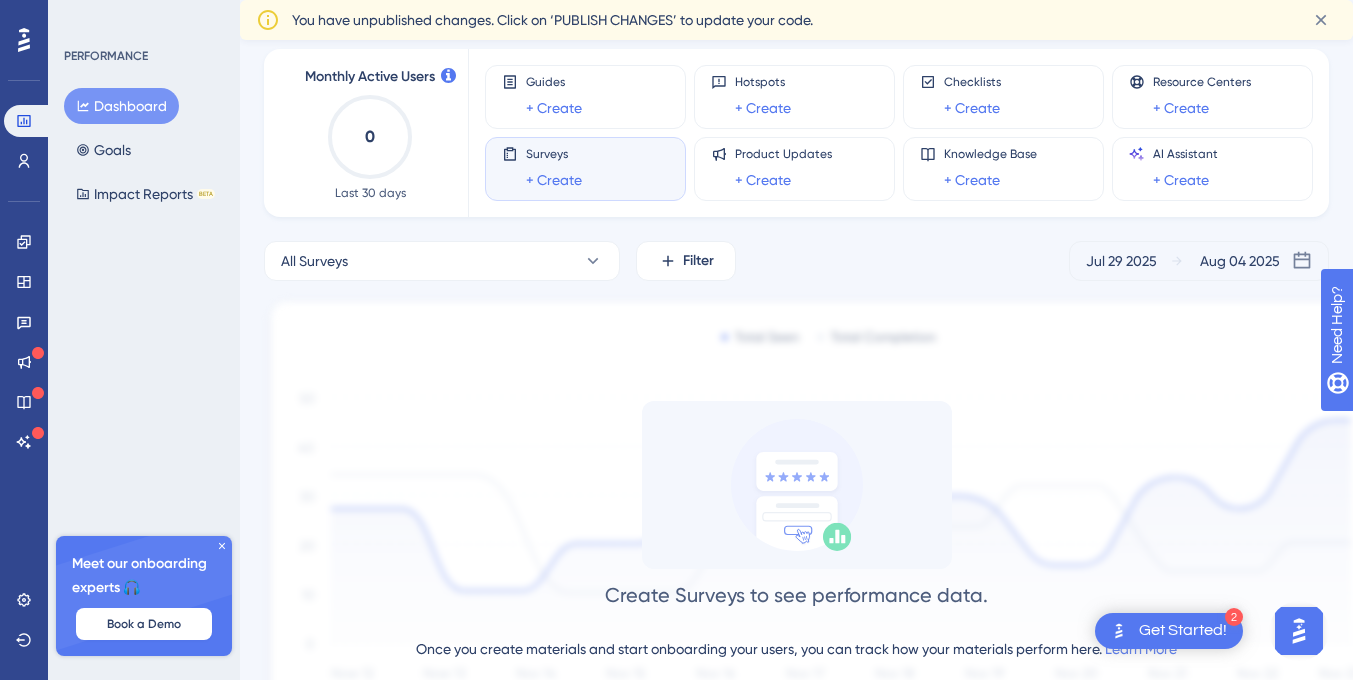 scroll, scrollTop: 0, scrollLeft: 0, axis: both 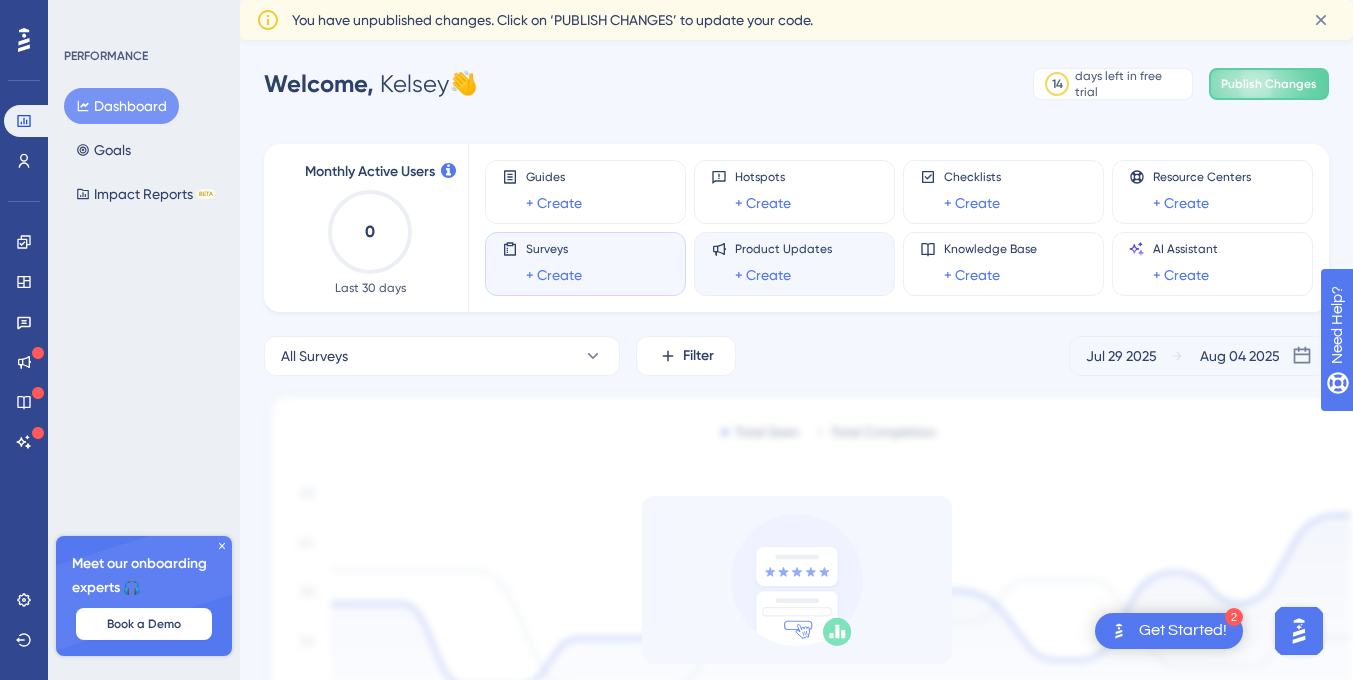 click on "+ Create" at bounding box center [783, 275] 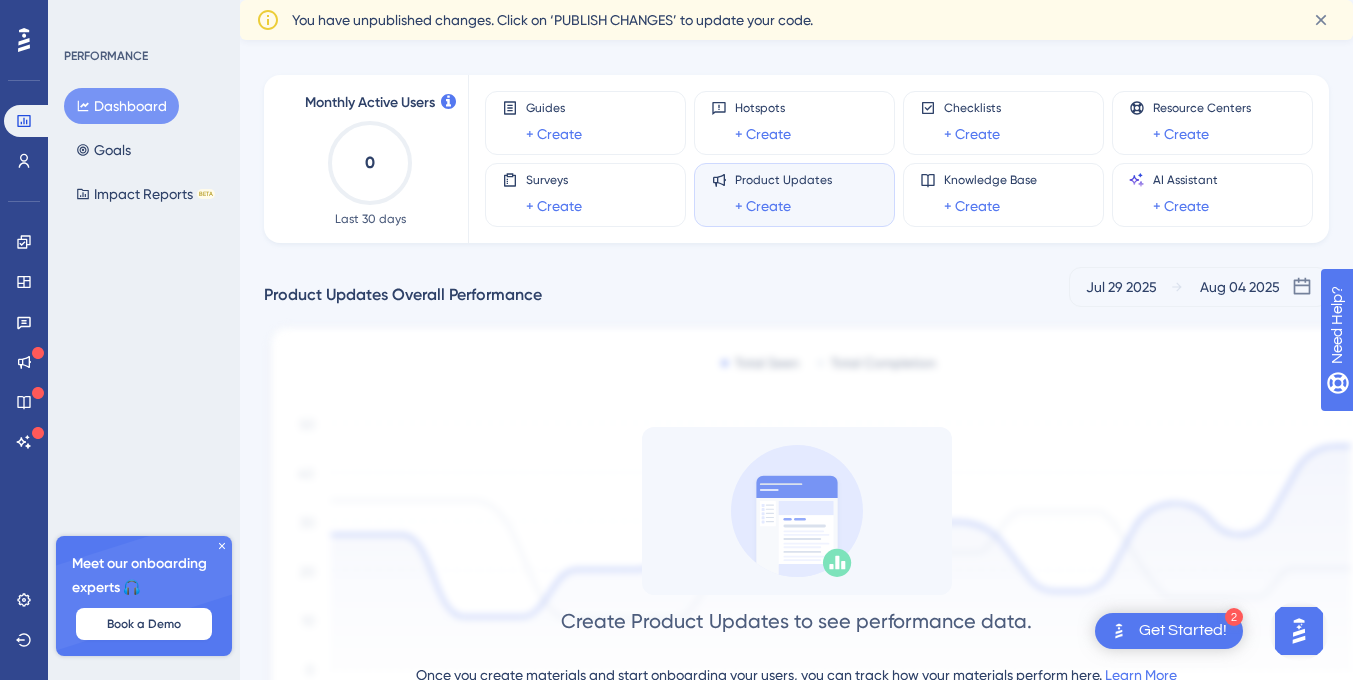 scroll, scrollTop: 0, scrollLeft: 0, axis: both 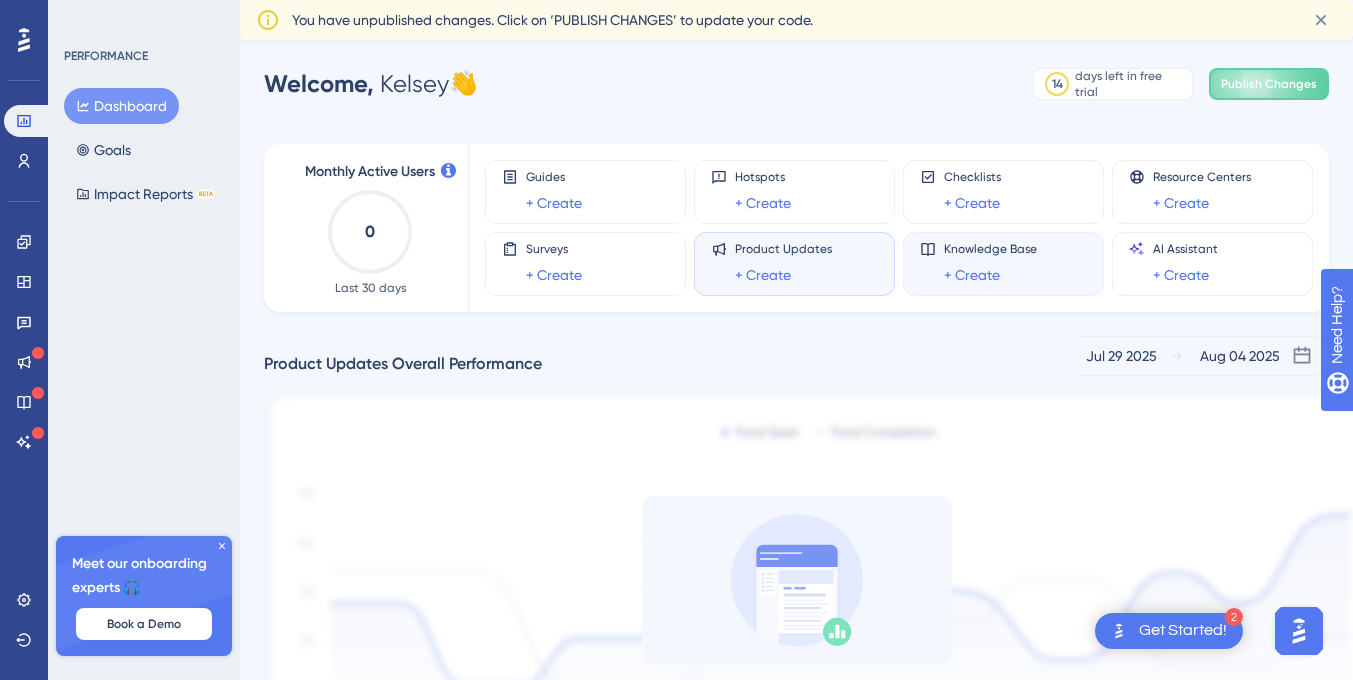 click on "Knowledge Base" at bounding box center [990, 249] 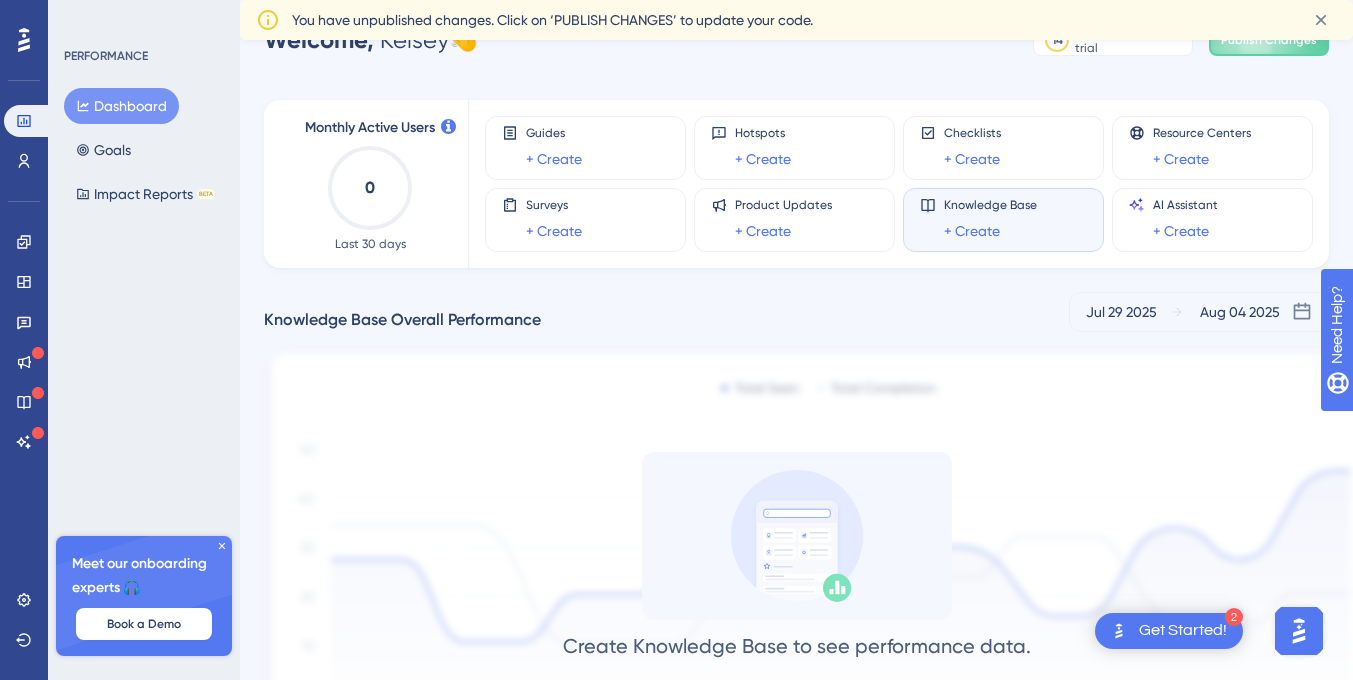 scroll, scrollTop: 57, scrollLeft: 0, axis: vertical 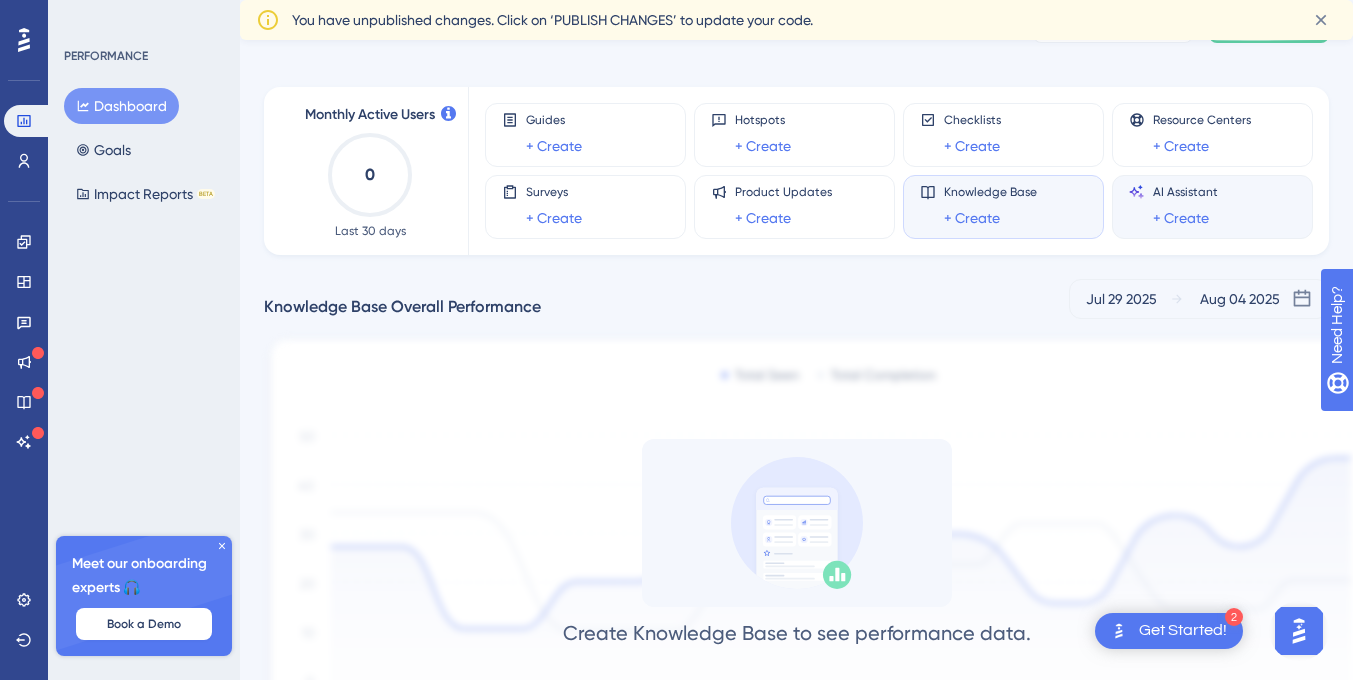 click on "AI Assistant + Create" at bounding box center [1212, 207] 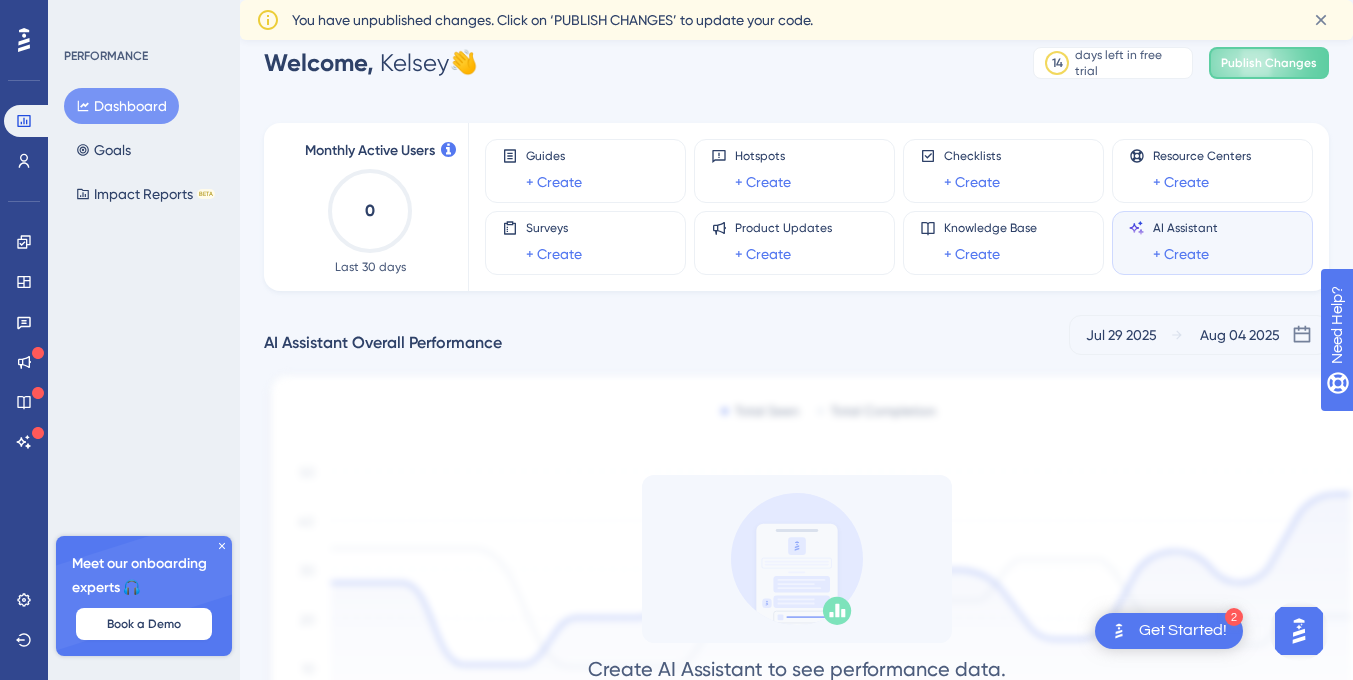 scroll, scrollTop: 0, scrollLeft: 0, axis: both 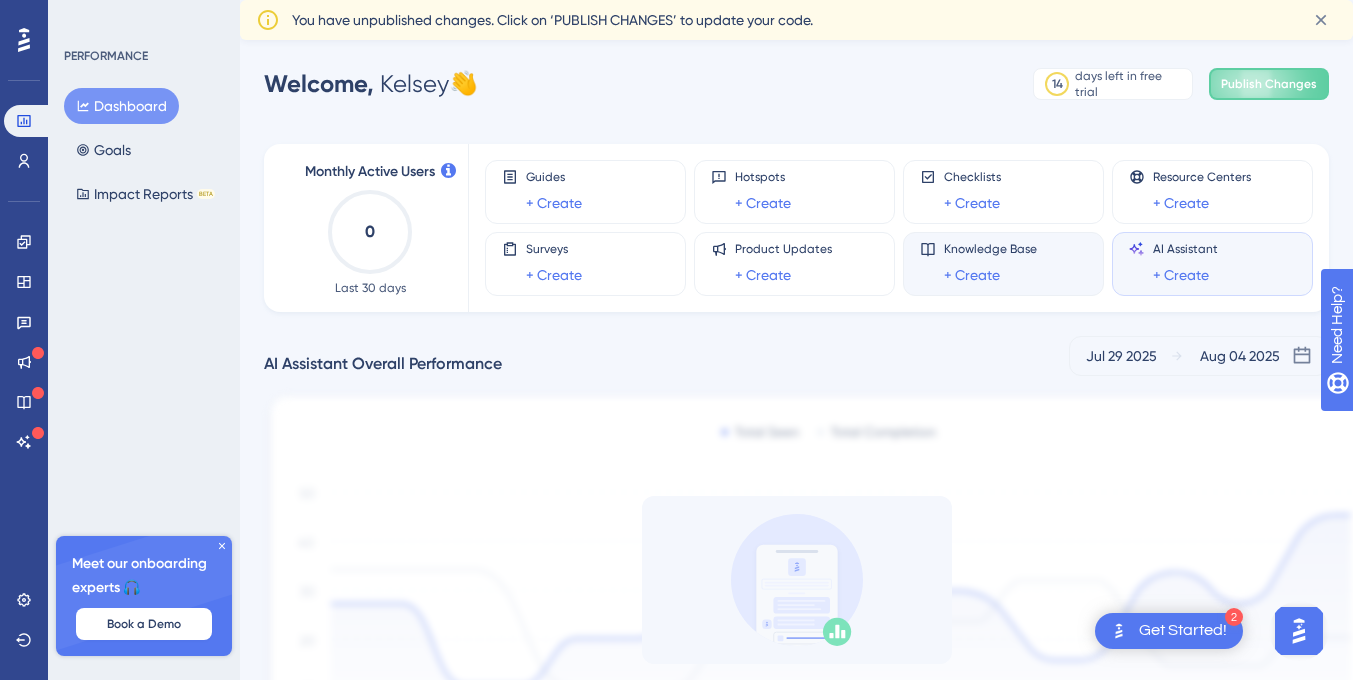 click on "Knowledge Base" at bounding box center [990, 249] 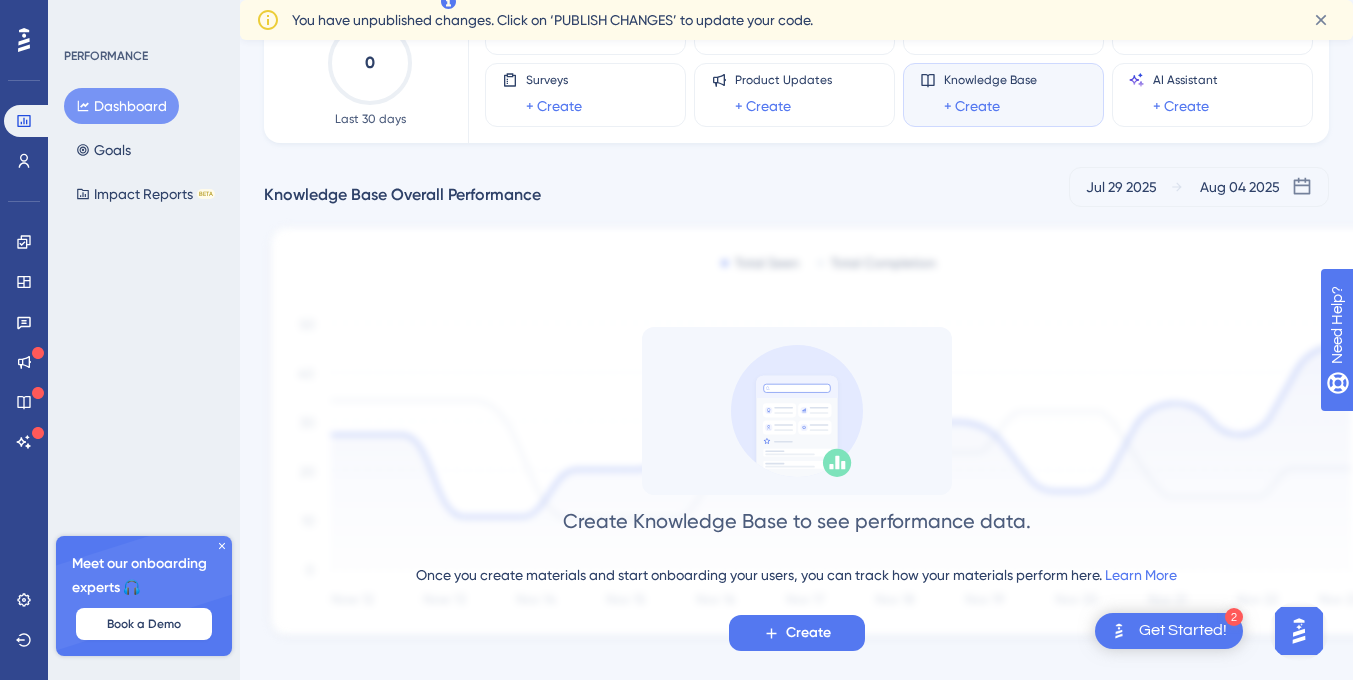 scroll, scrollTop: 0, scrollLeft: 0, axis: both 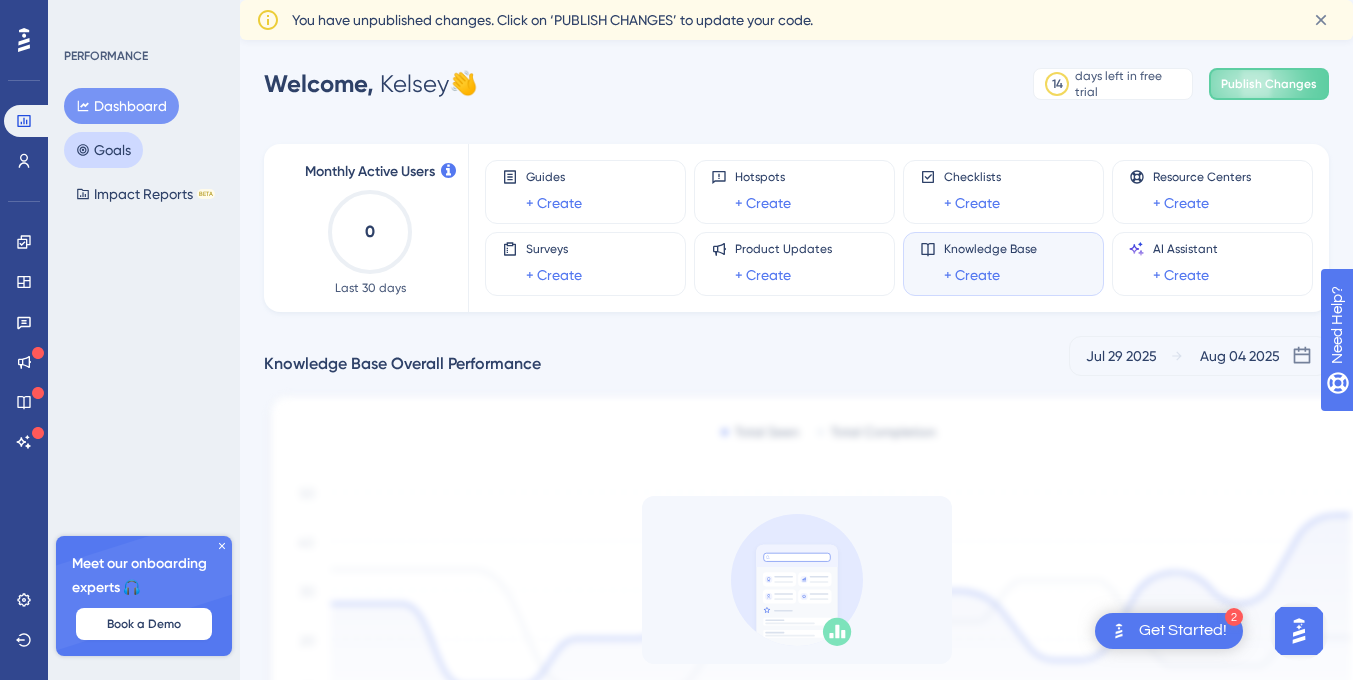 click on "Goals" at bounding box center [103, 150] 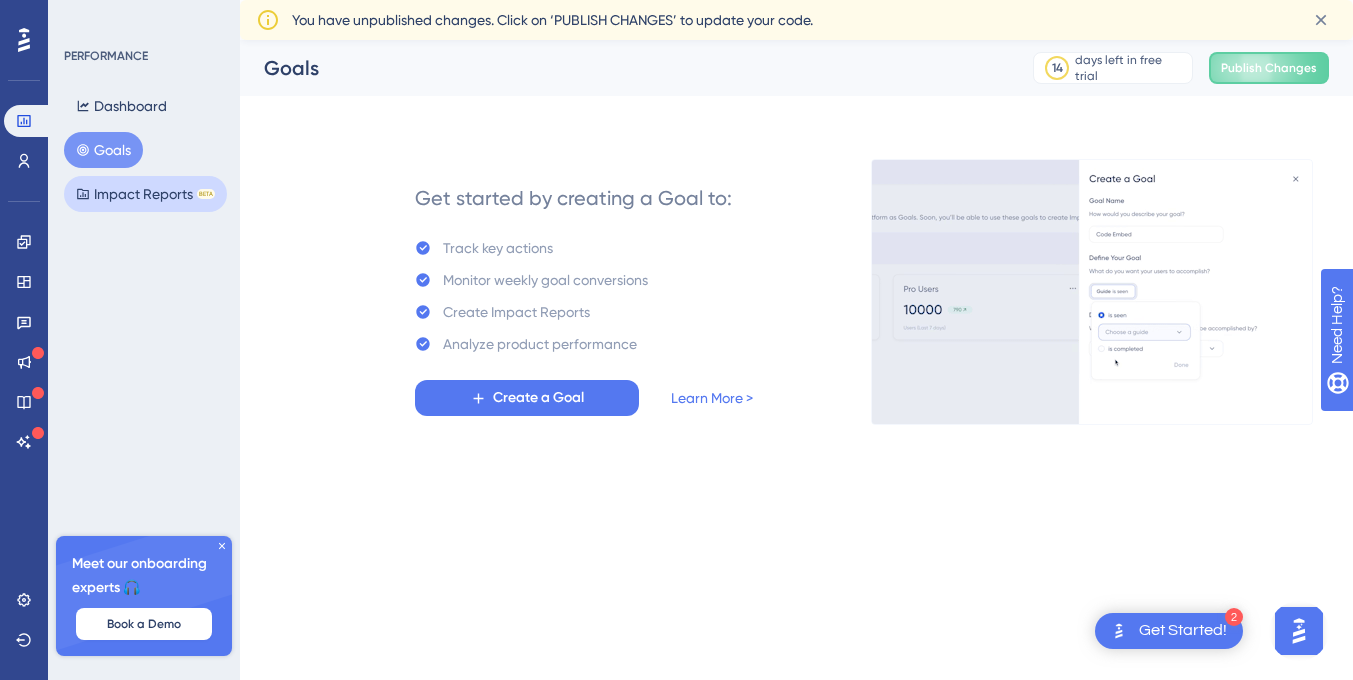 click on "Impact Reports BETA" at bounding box center (145, 194) 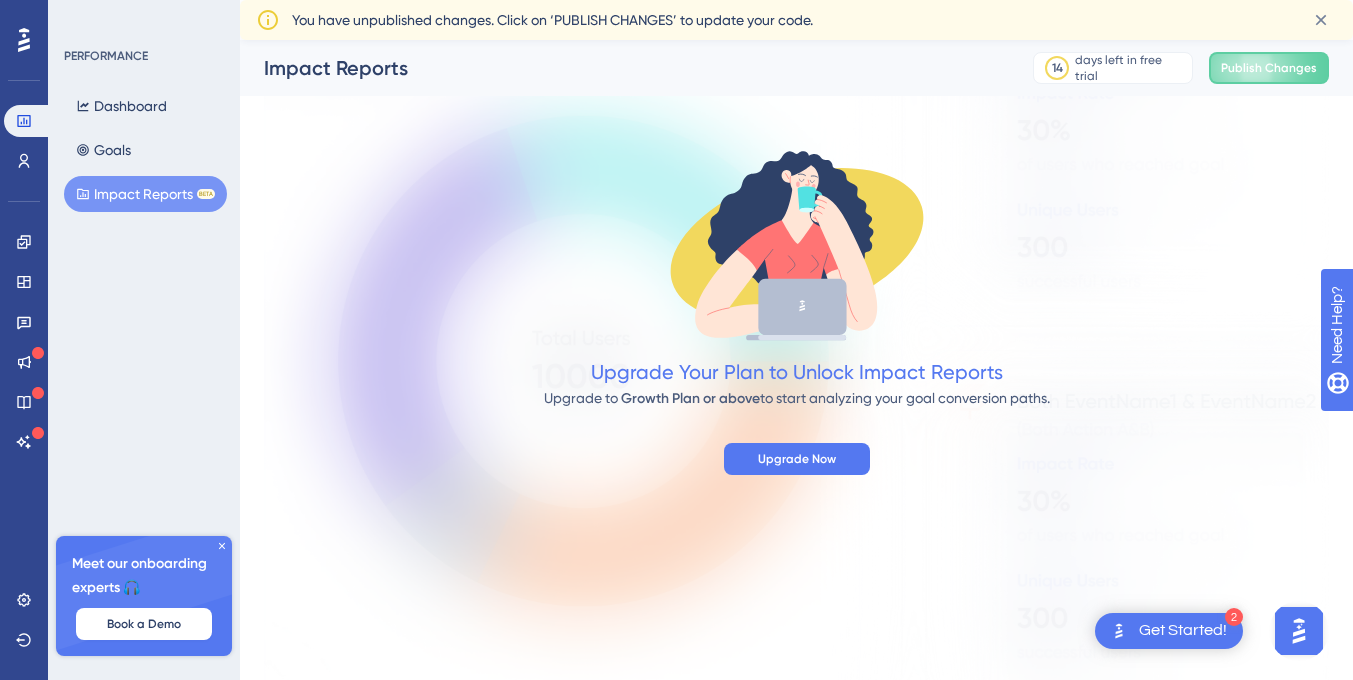 scroll, scrollTop: 0, scrollLeft: 0, axis: both 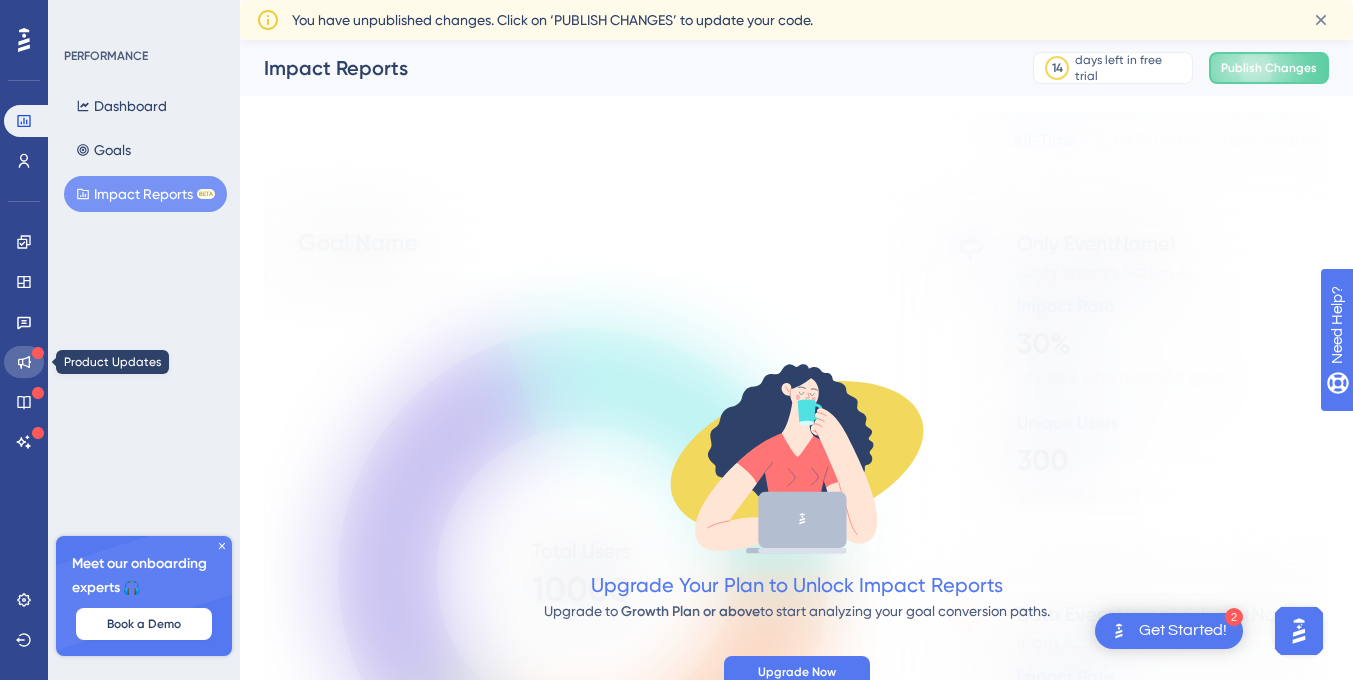 click 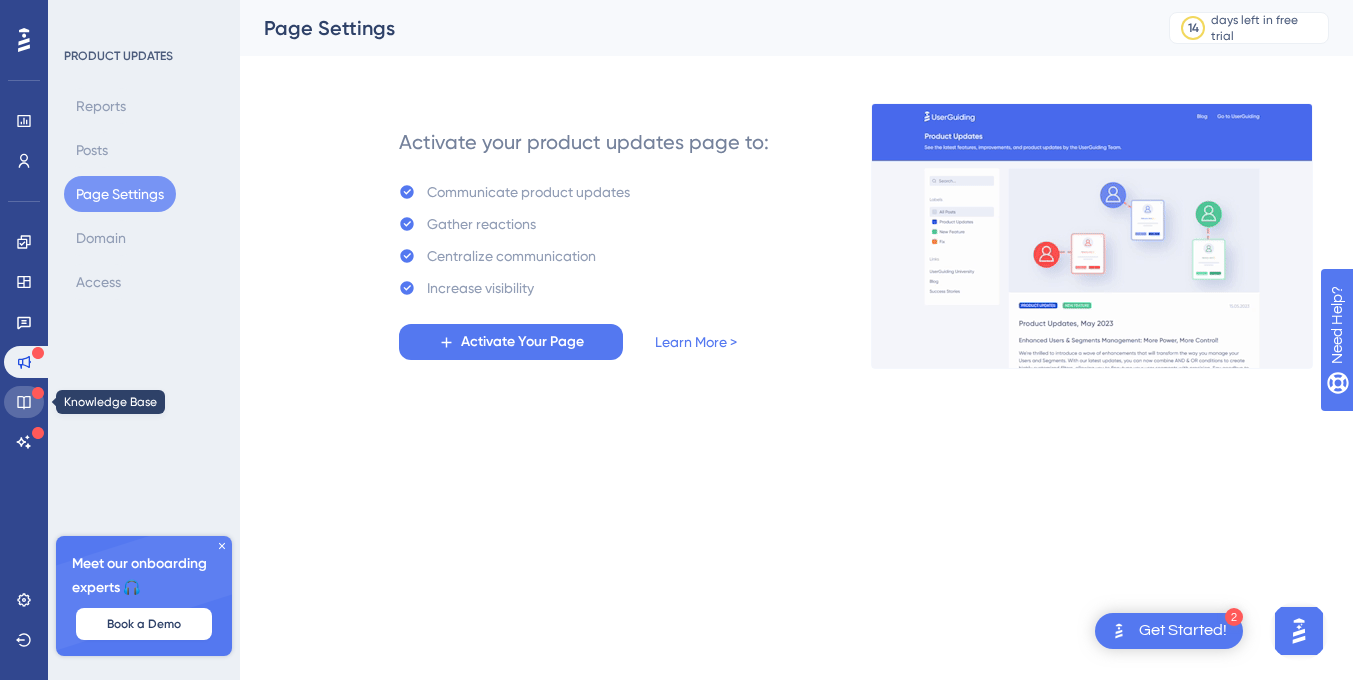 click at bounding box center (24, 402) 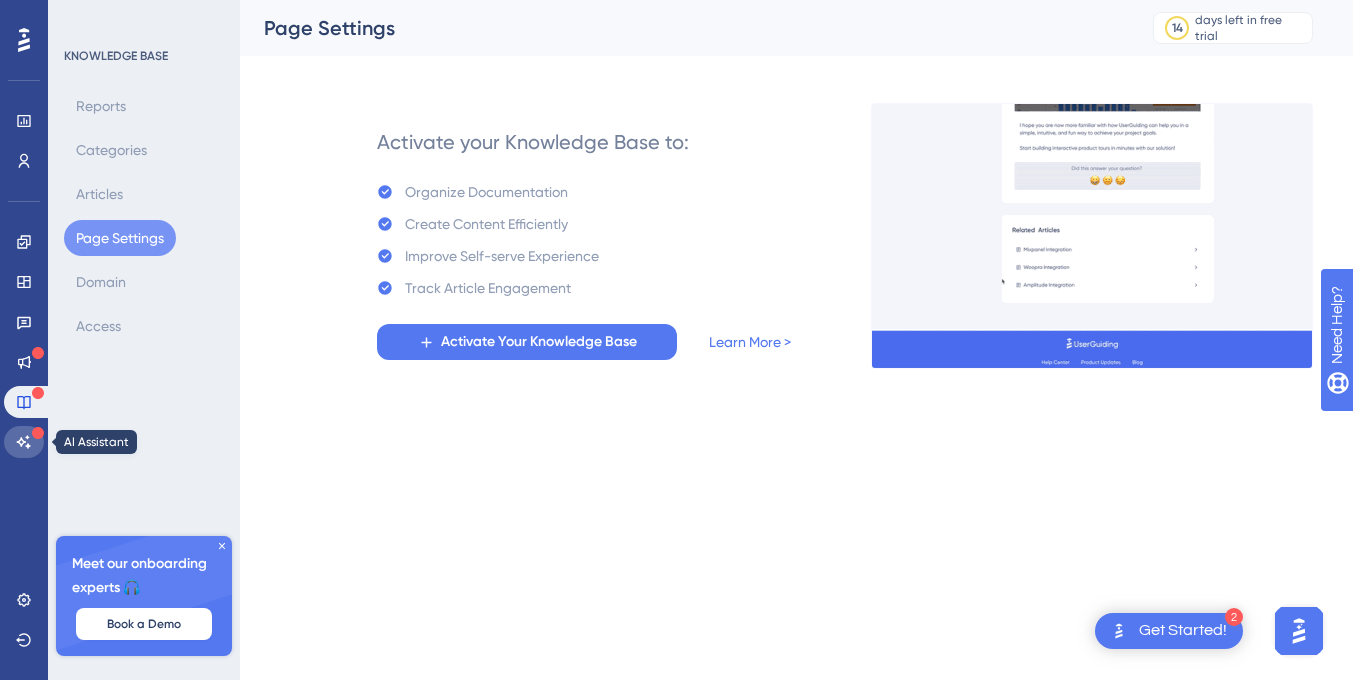 click 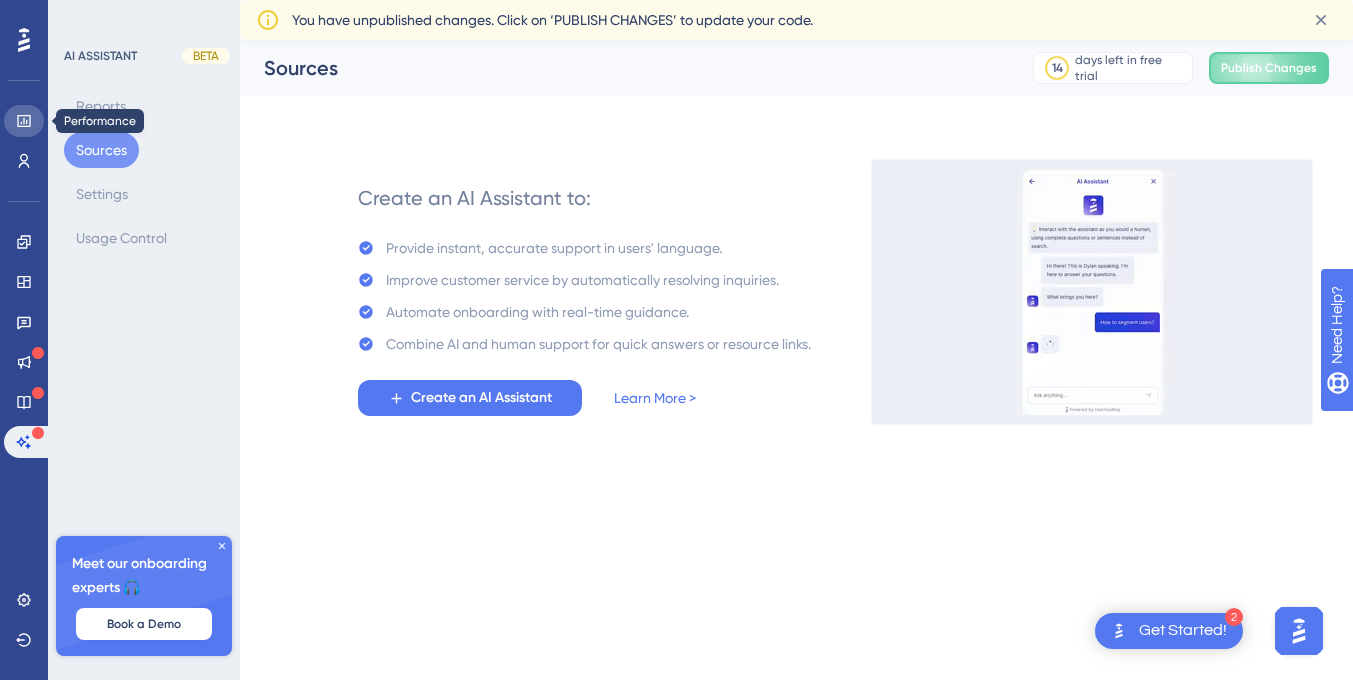 click 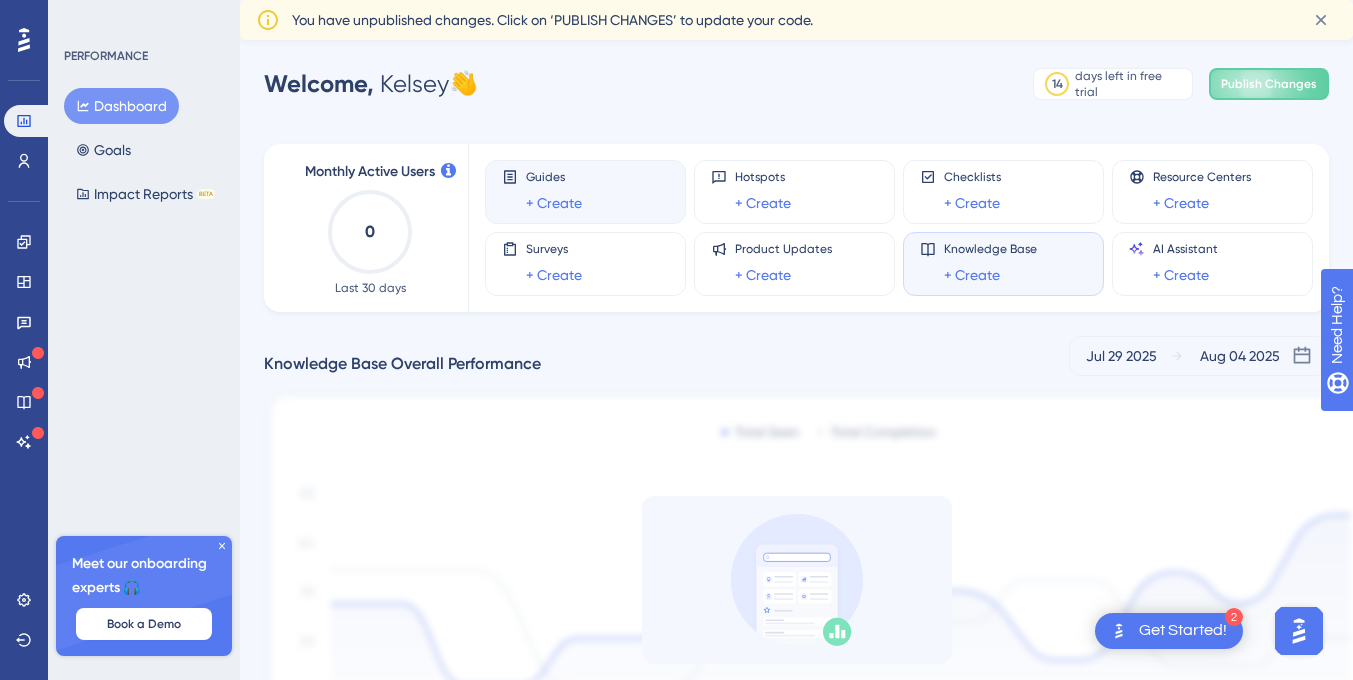 click on "Guides + Create" at bounding box center (585, 192) 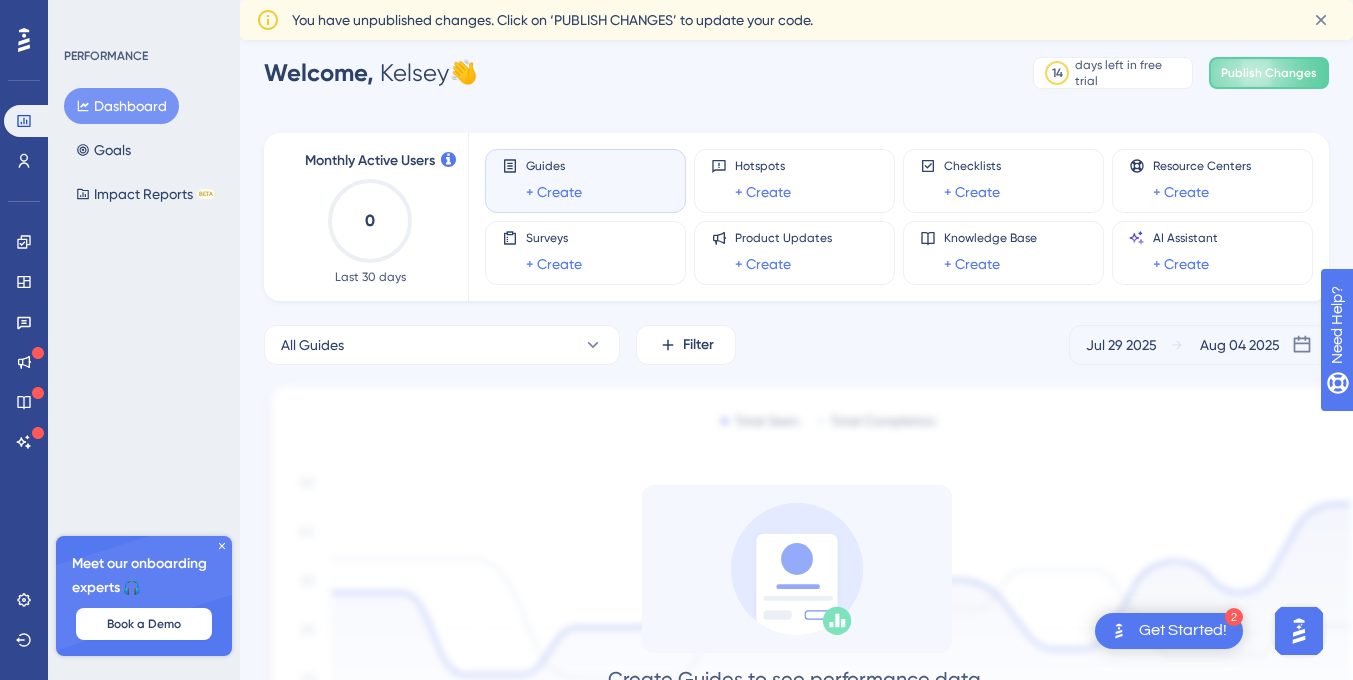 scroll, scrollTop: 0, scrollLeft: 0, axis: both 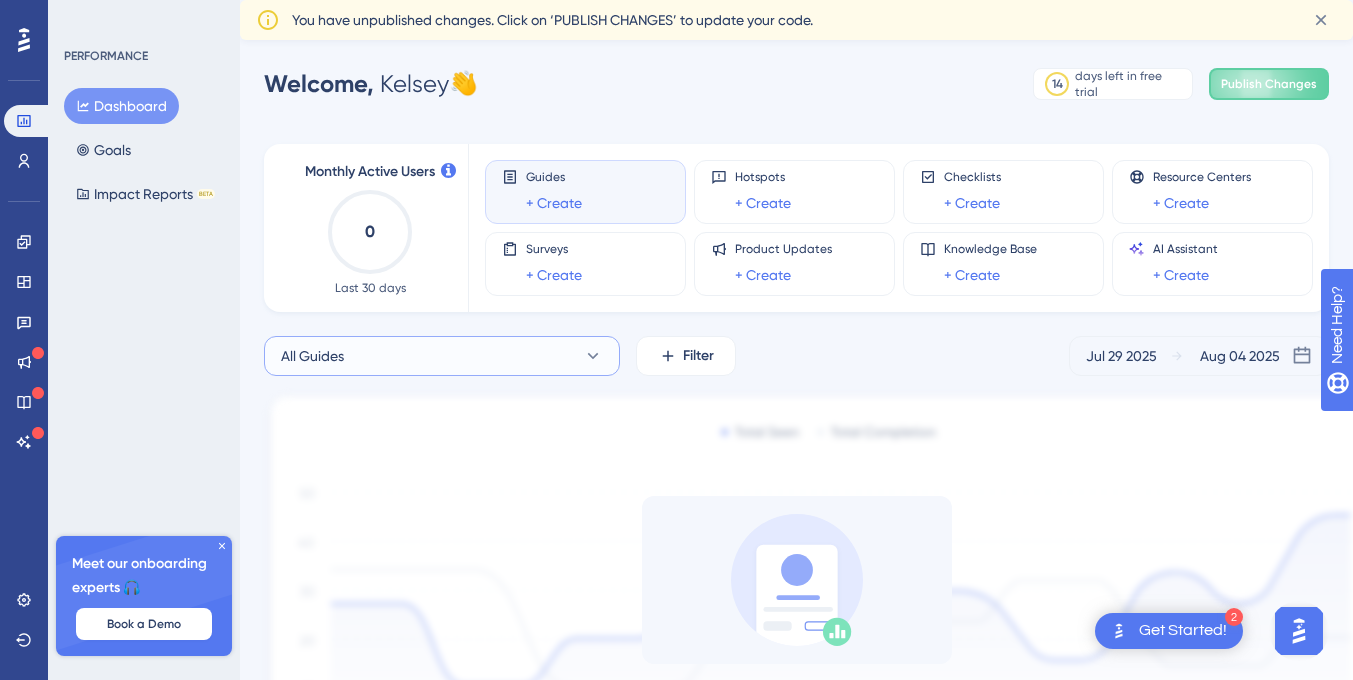 click 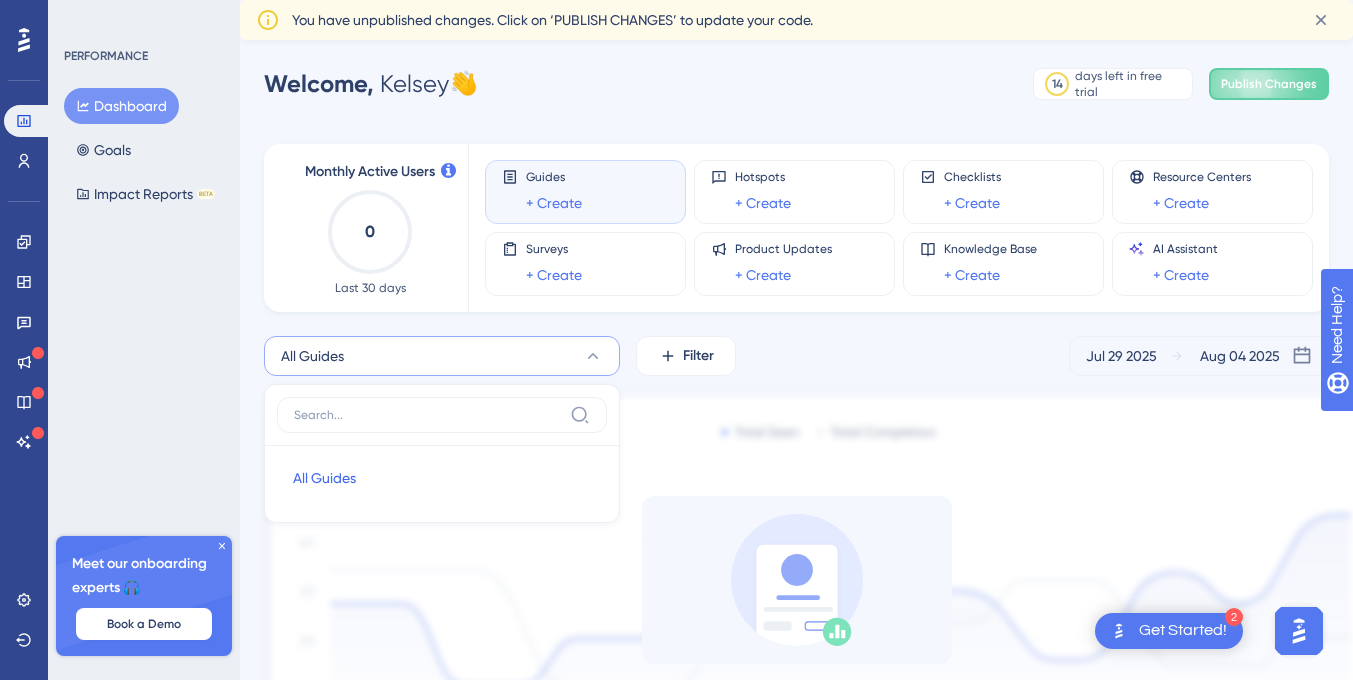 click 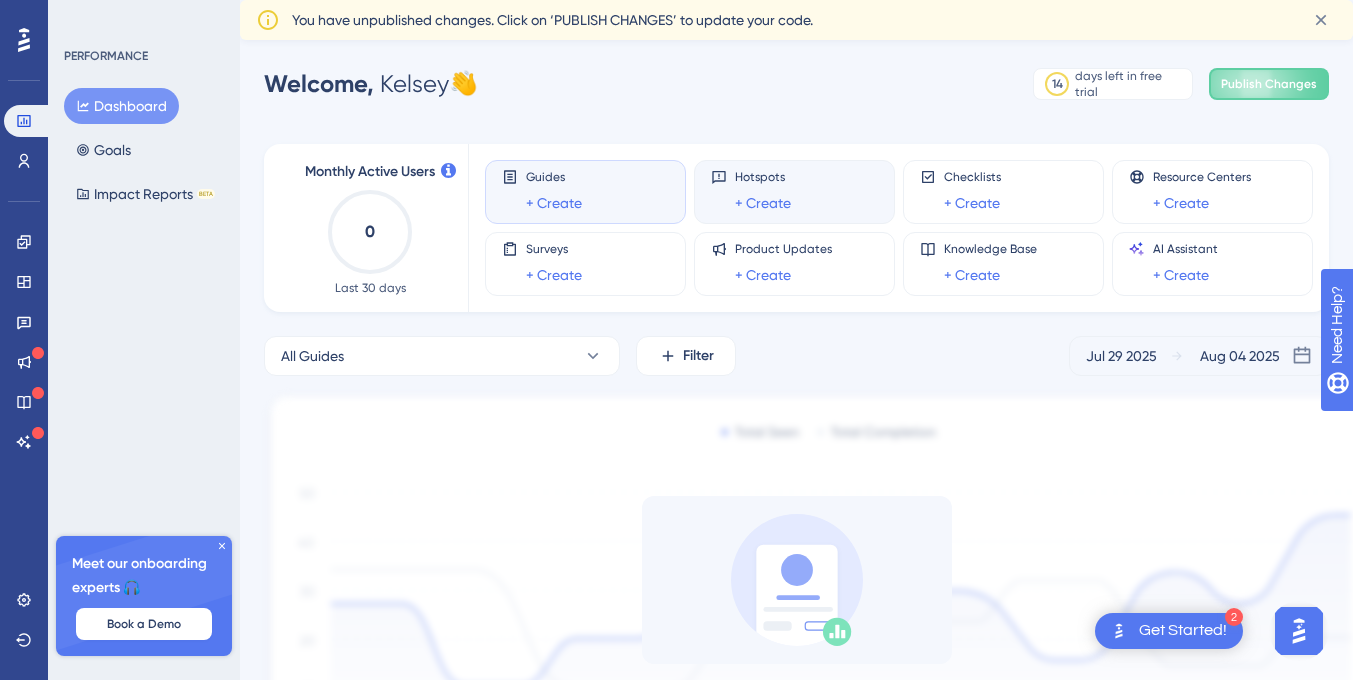 click on "Hotspots + Create" at bounding box center [794, 192] 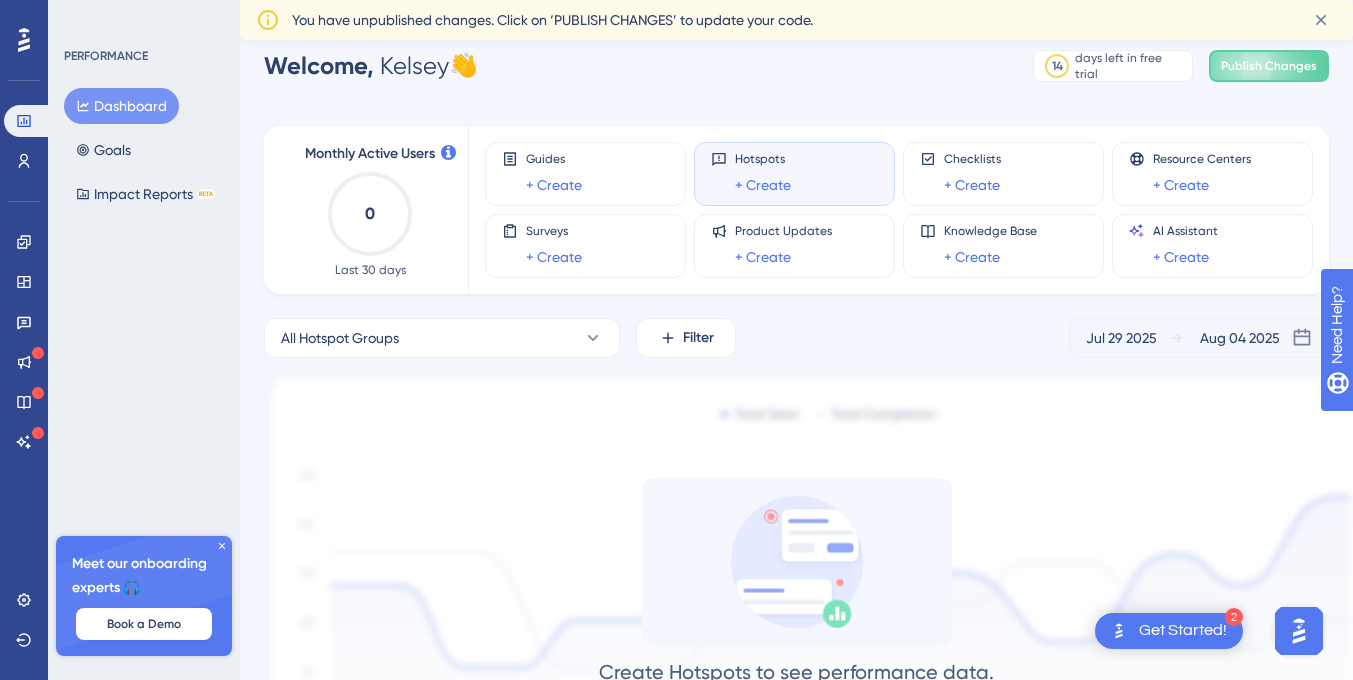 scroll, scrollTop: 0, scrollLeft: 0, axis: both 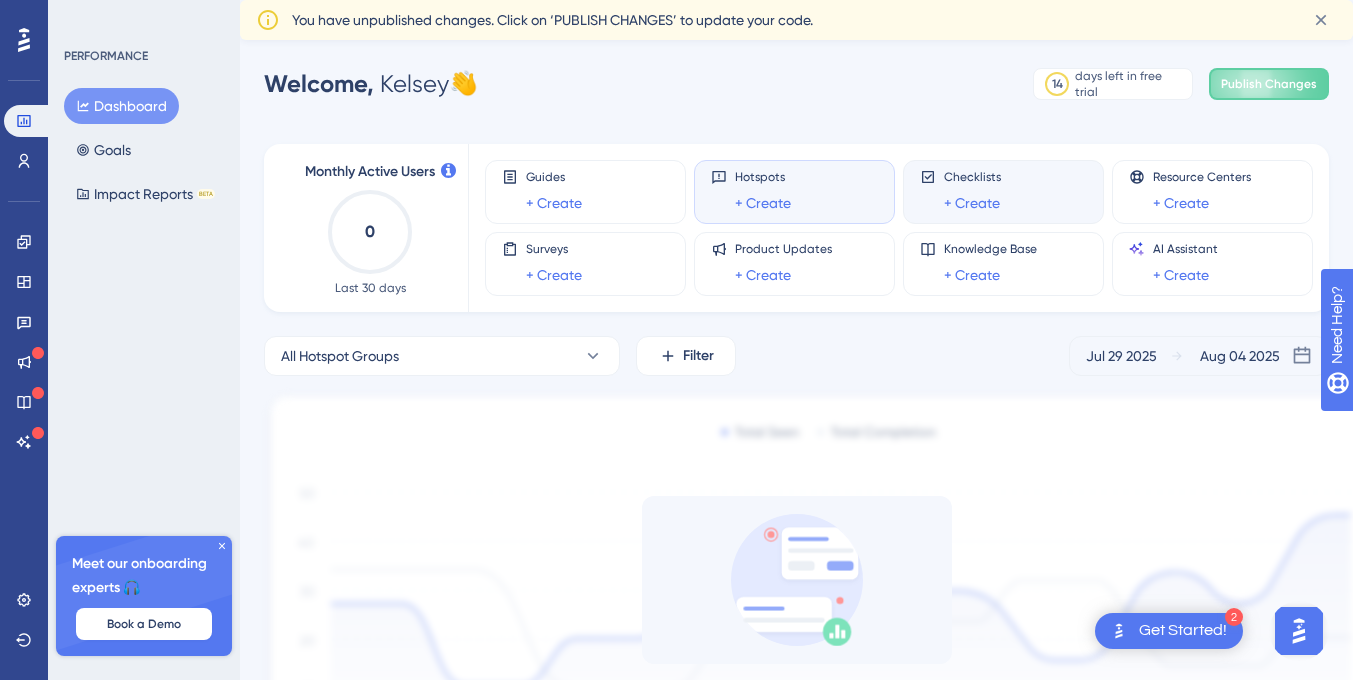 click on "Checklists + Create" at bounding box center [1003, 192] 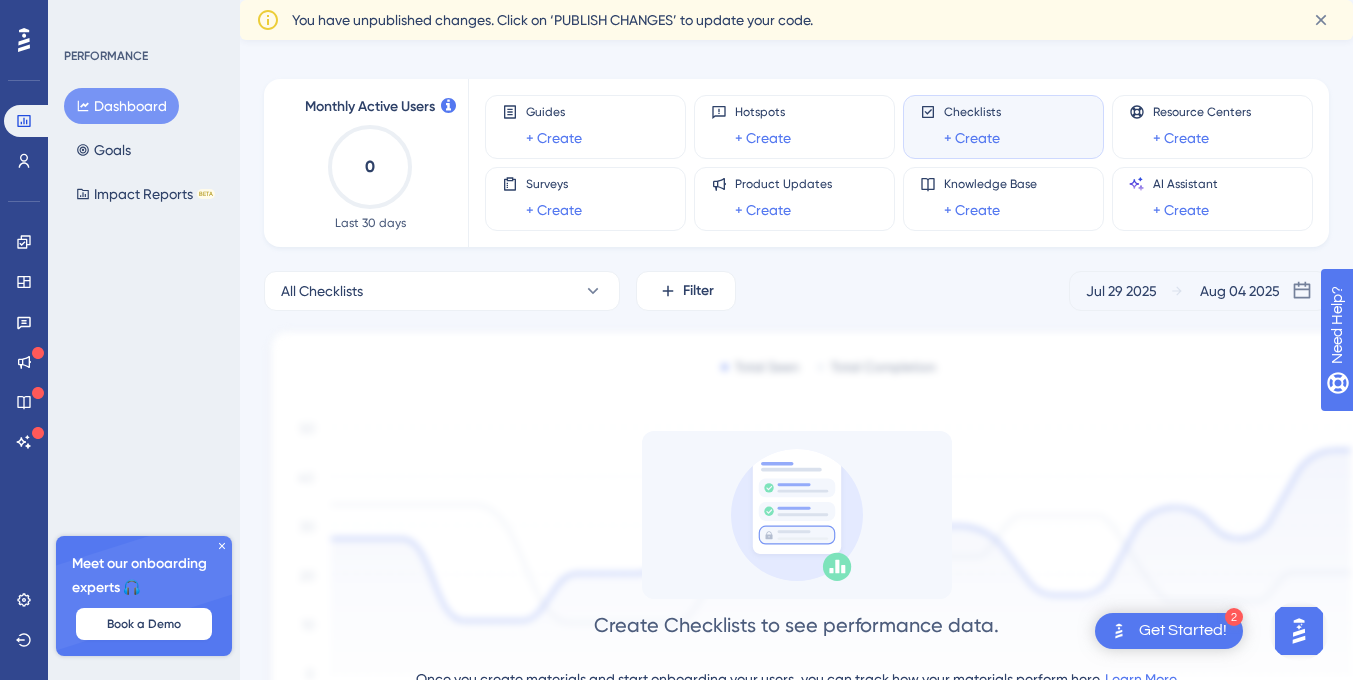 scroll, scrollTop: 57, scrollLeft: 0, axis: vertical 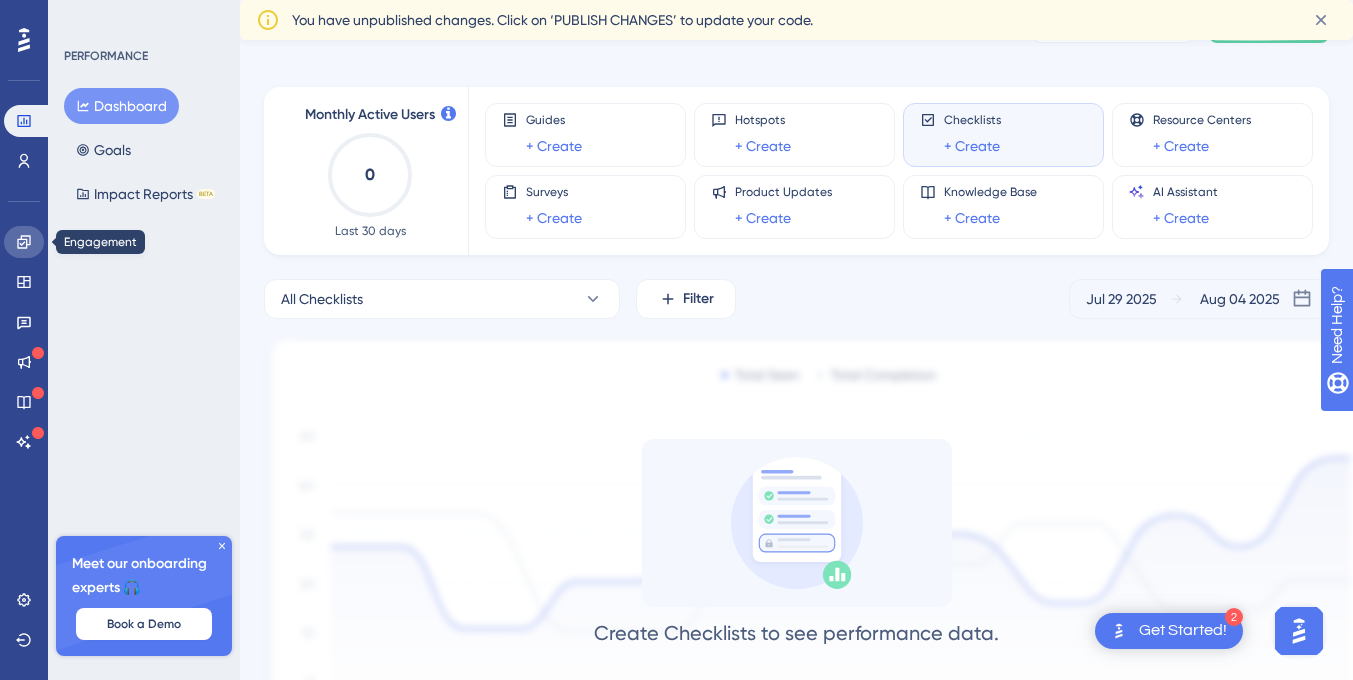click 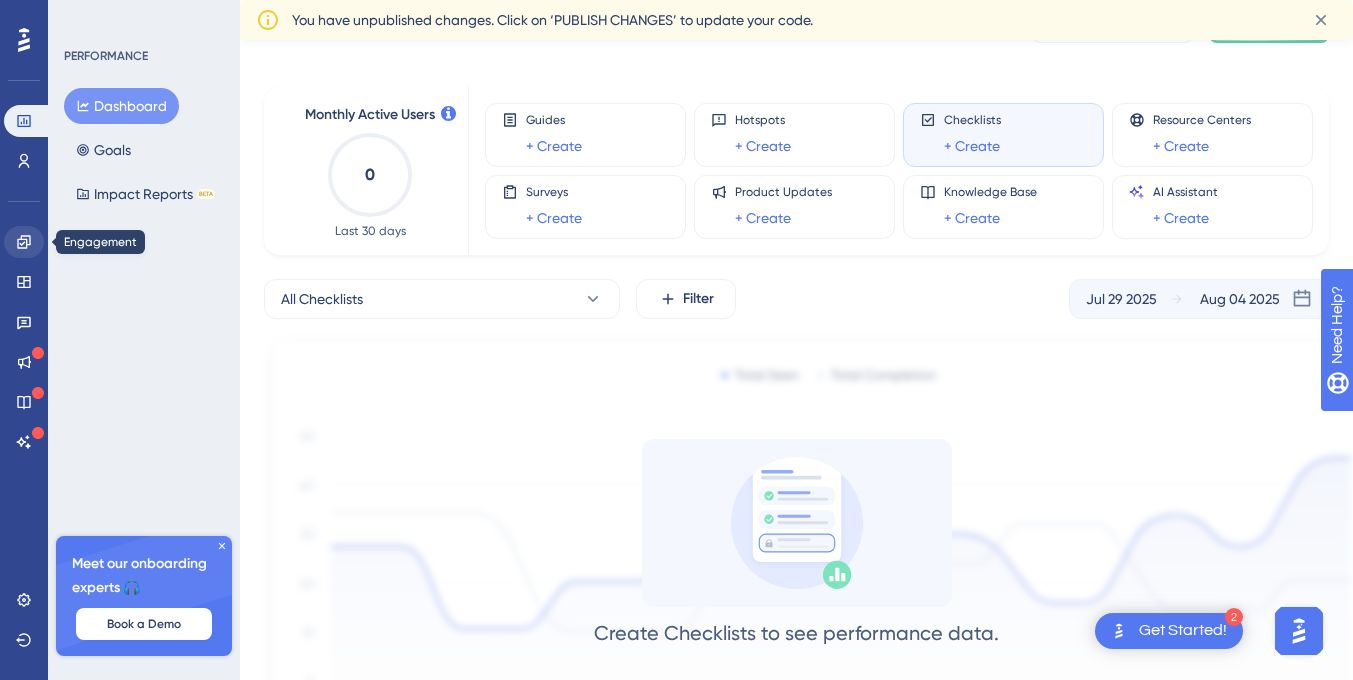 scroll, scrollTop: 0, scrollLeft: 0, axis: both 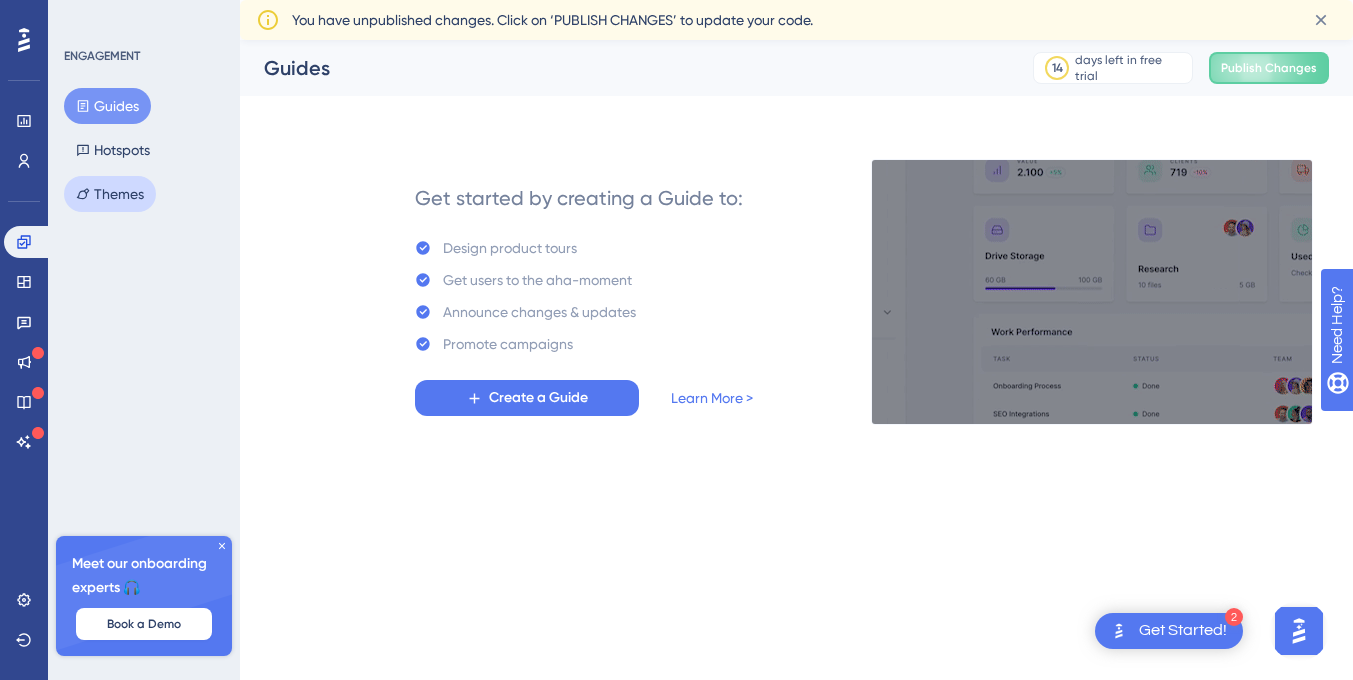 click on "Themes" at bounding box center (110, 194) 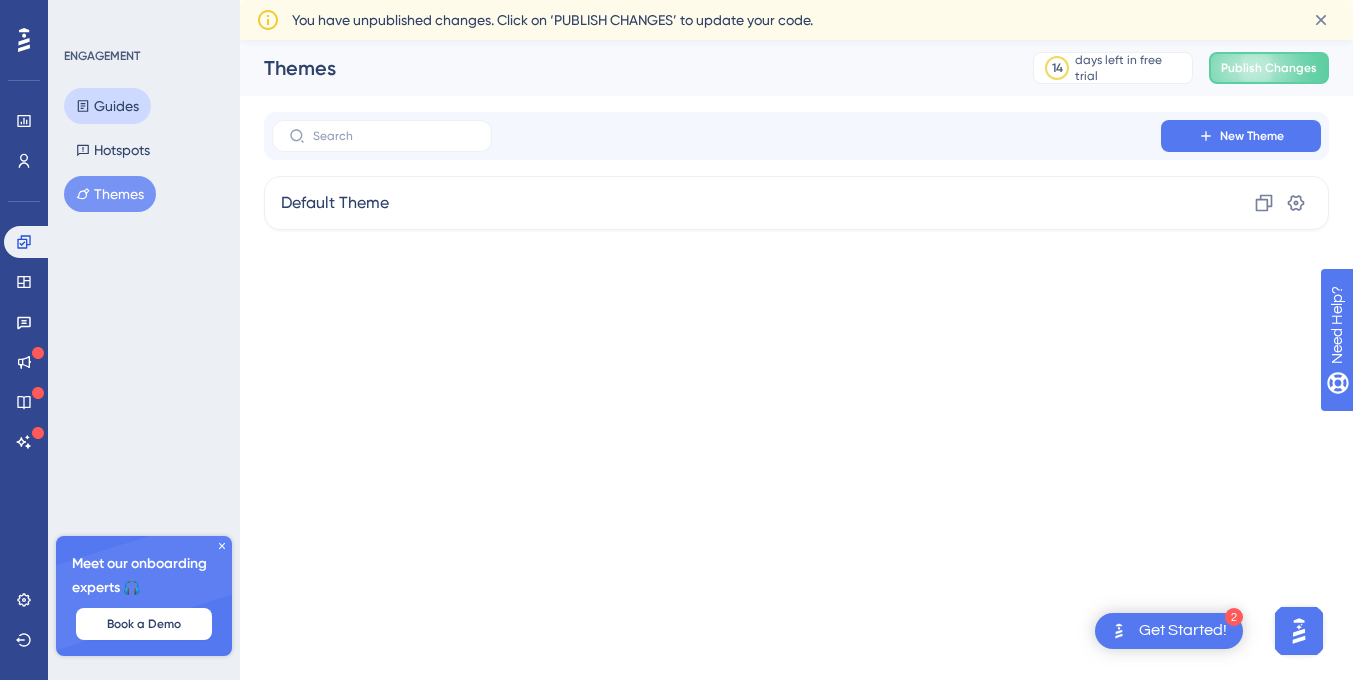 click on "Guides" at bounding box center [107, 106] 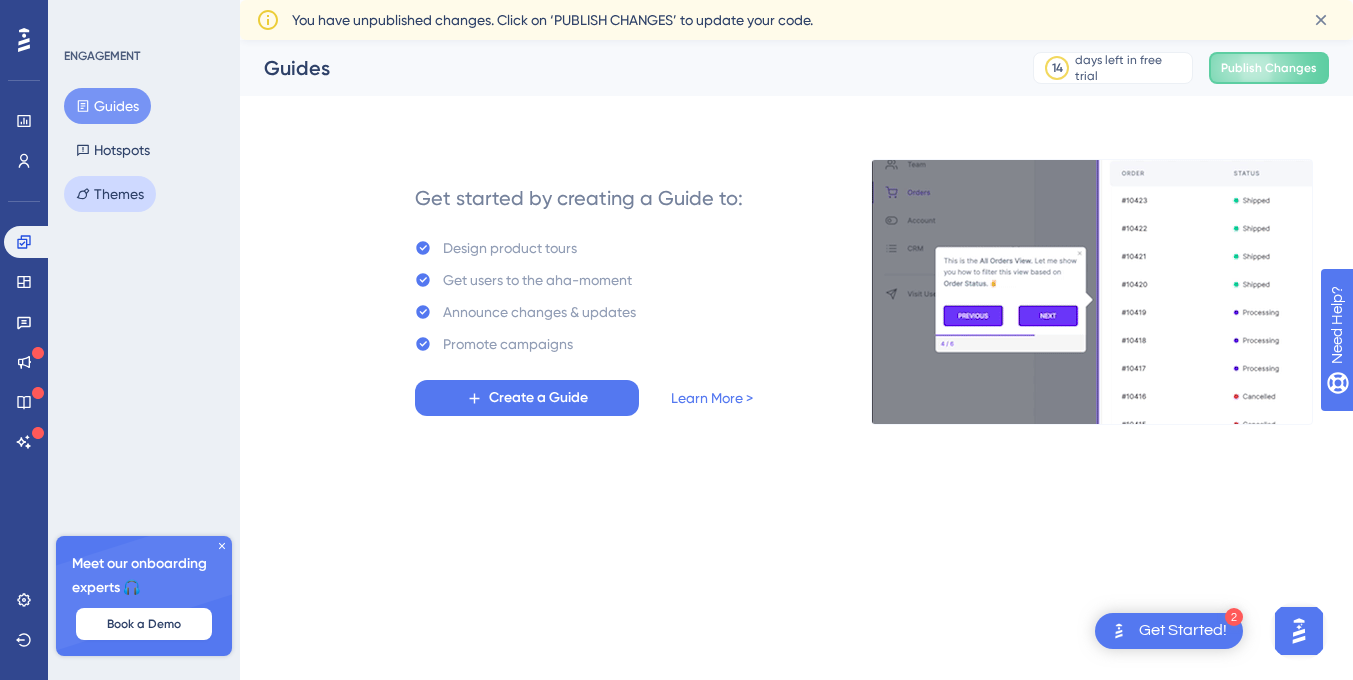 click on "Themes" at bounding box center [110, 194] 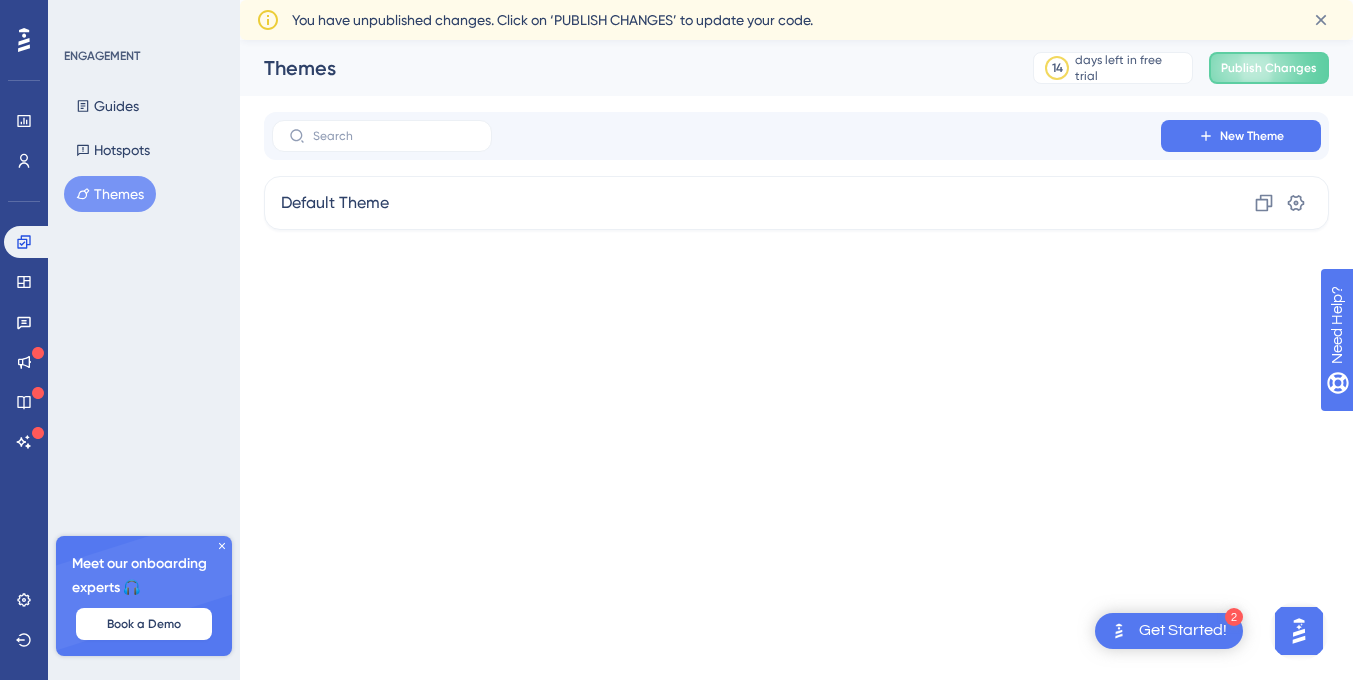 click 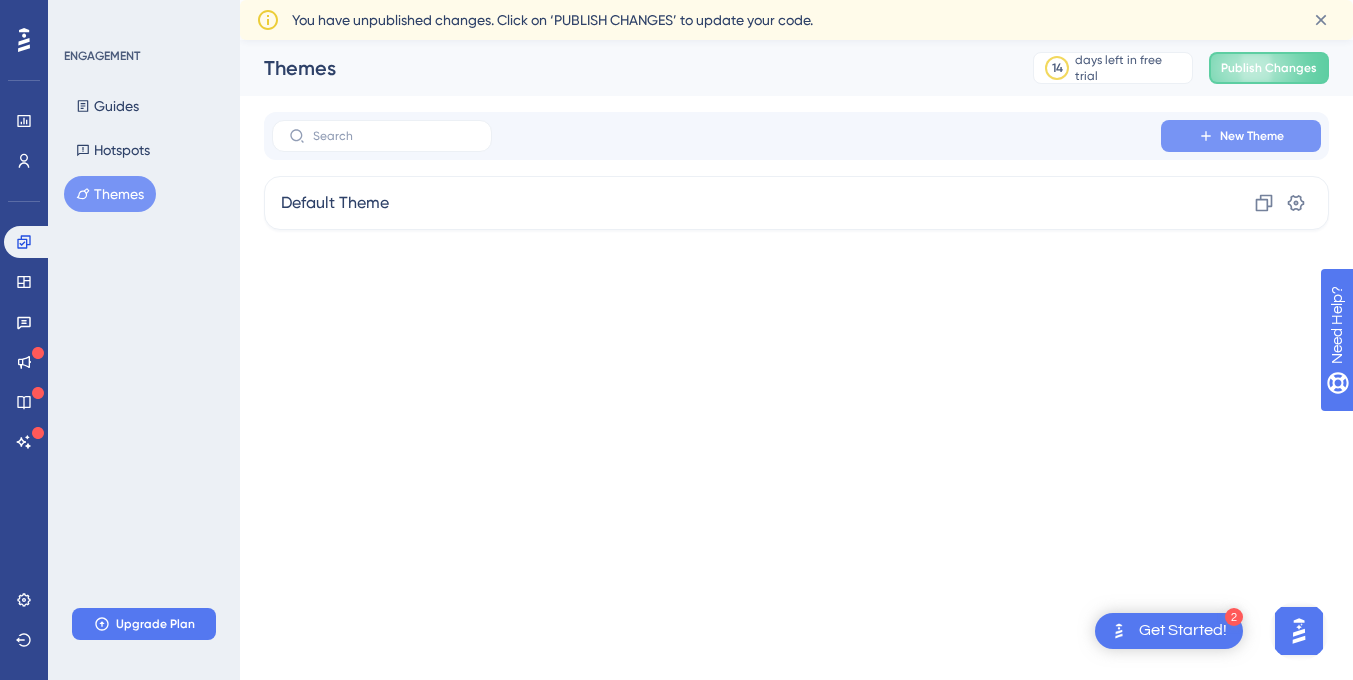click 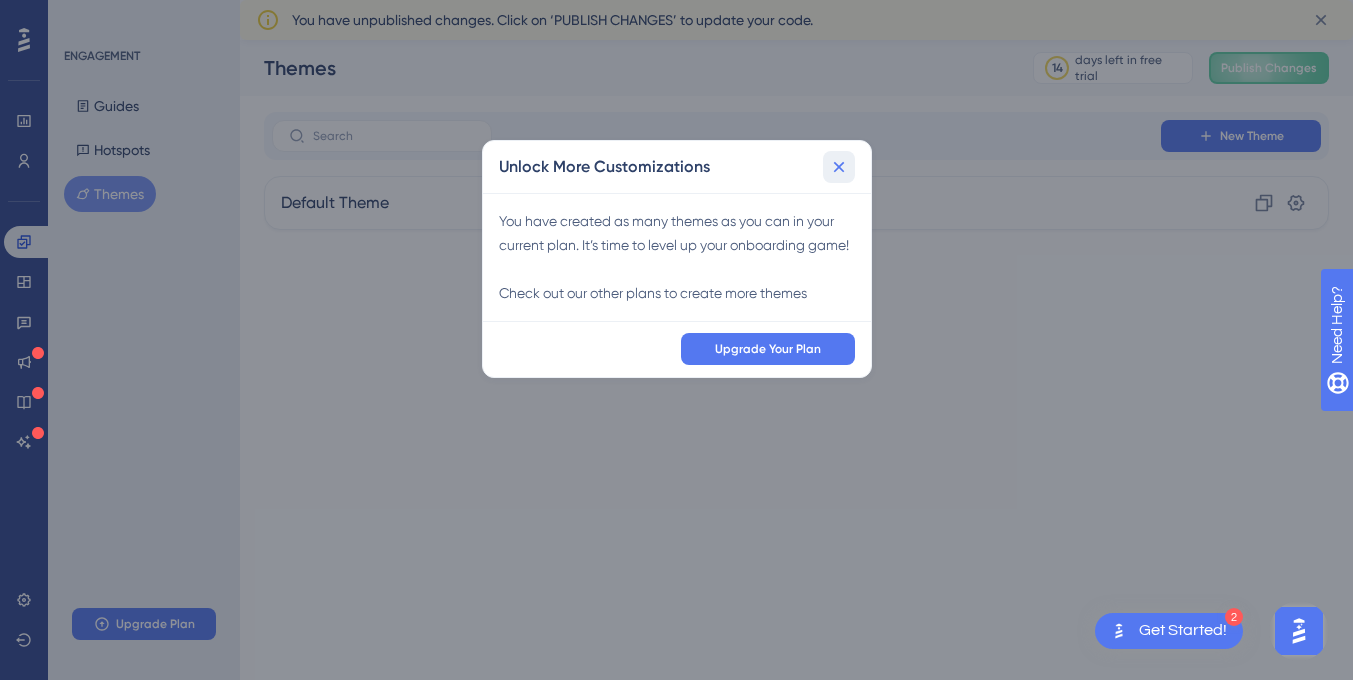 click 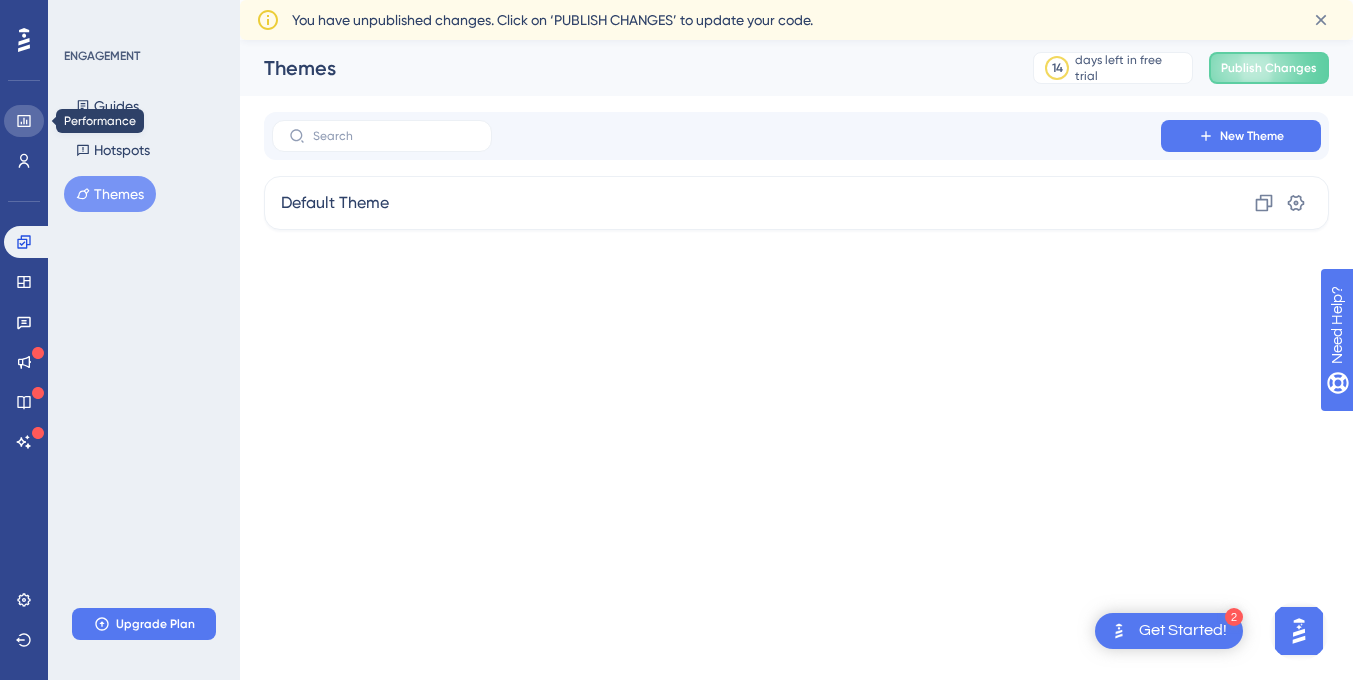 click 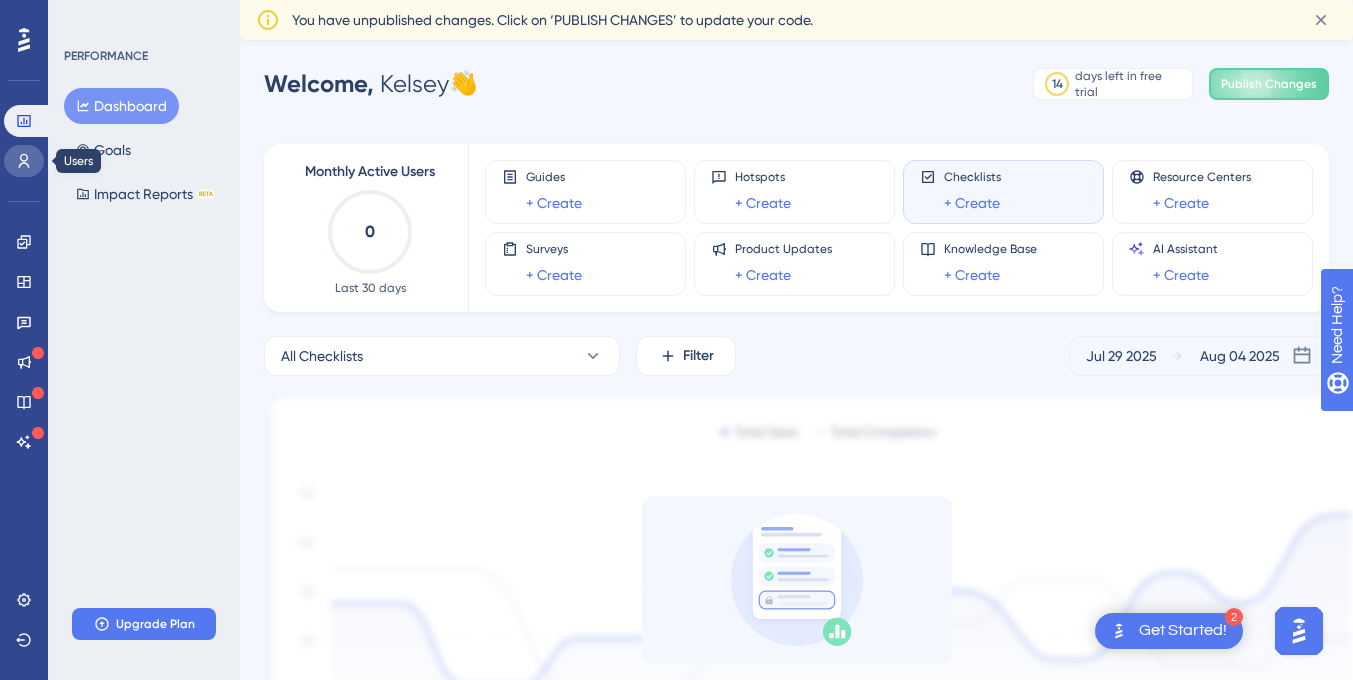 click 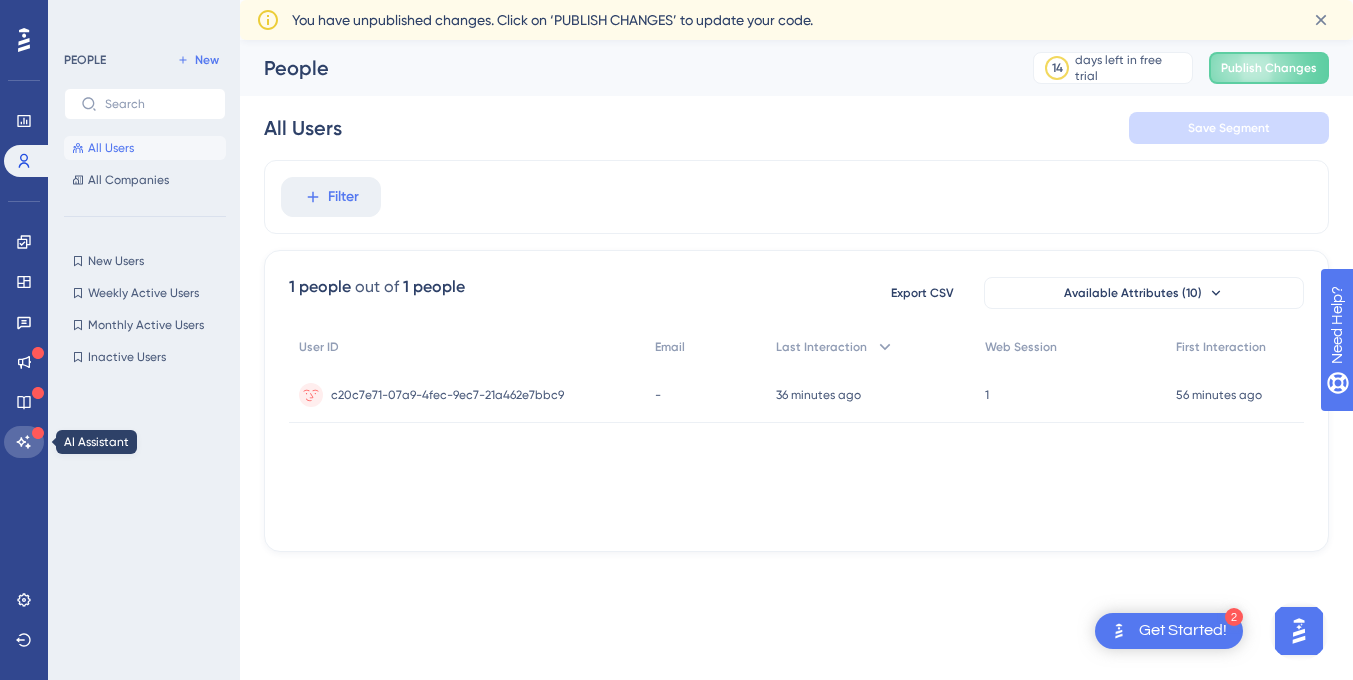 click 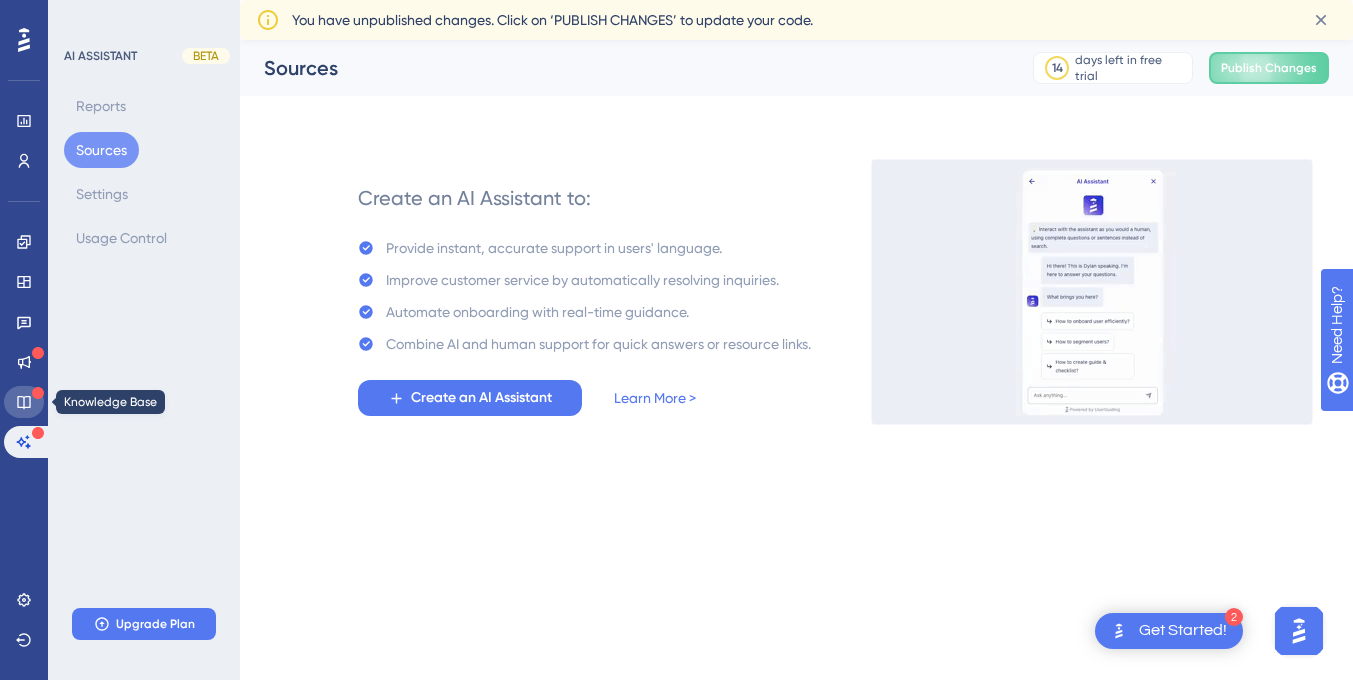 click 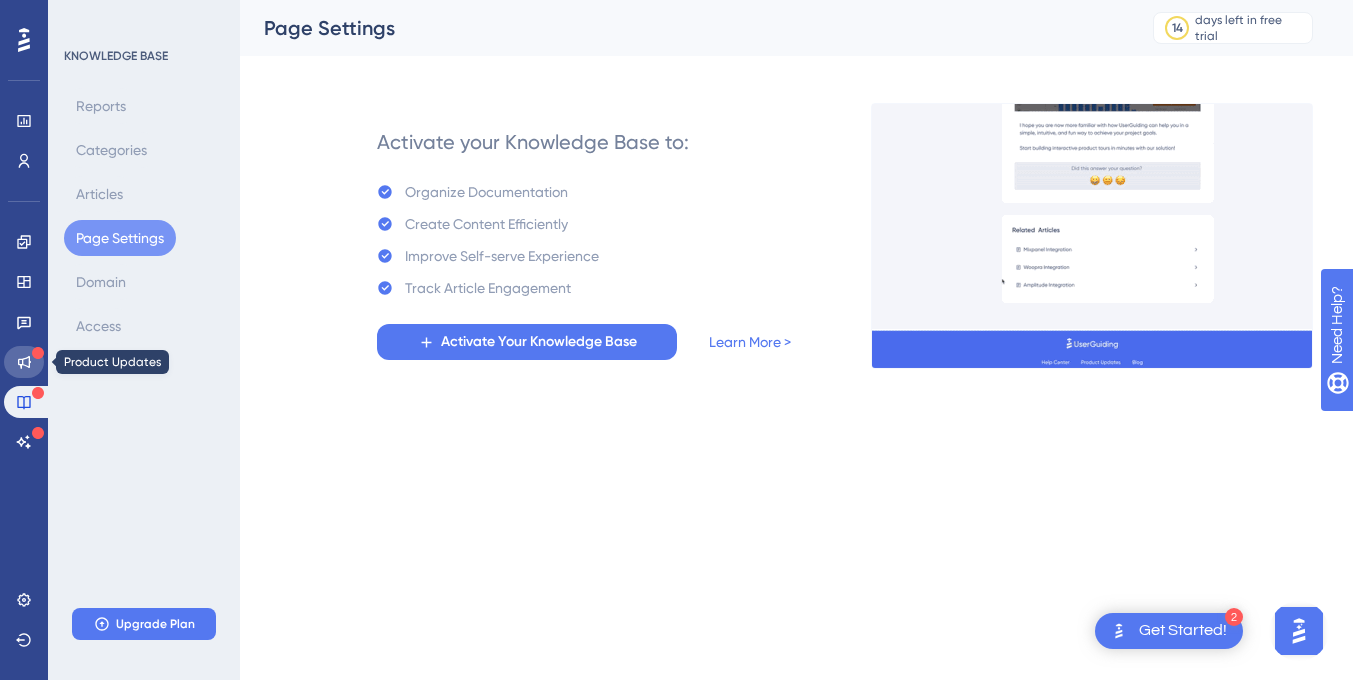 click 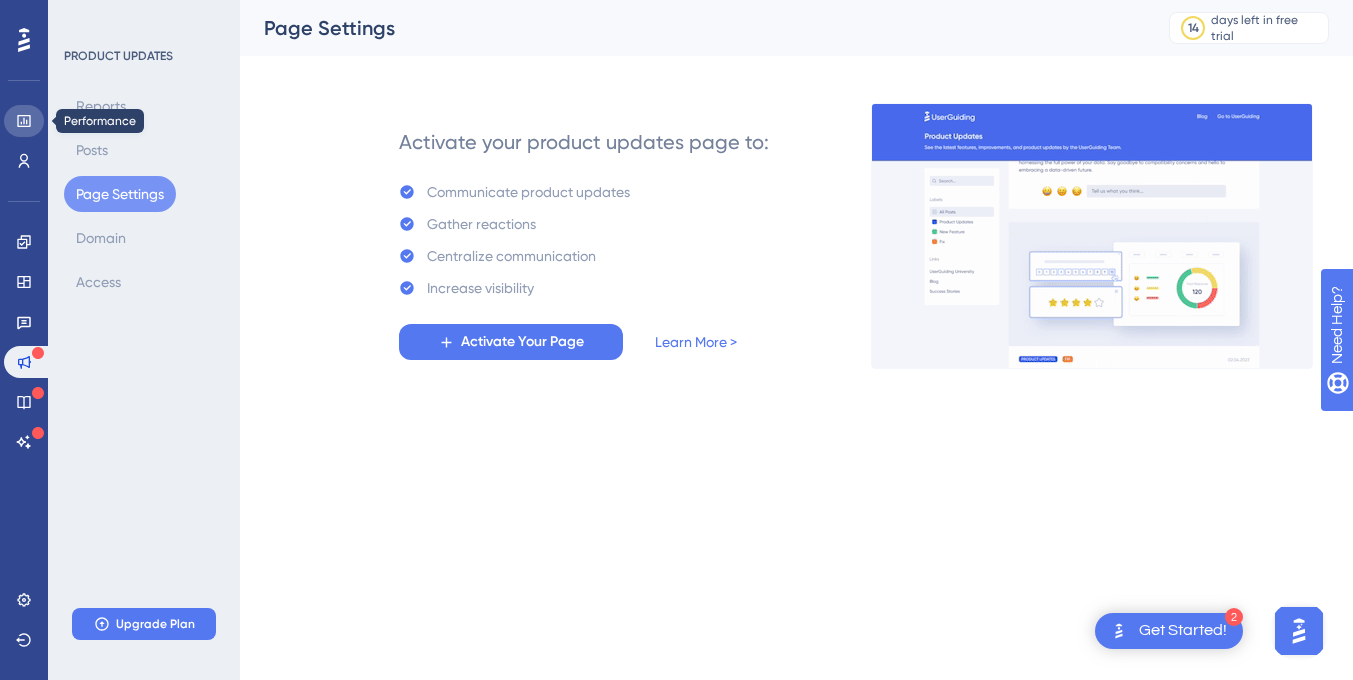 click 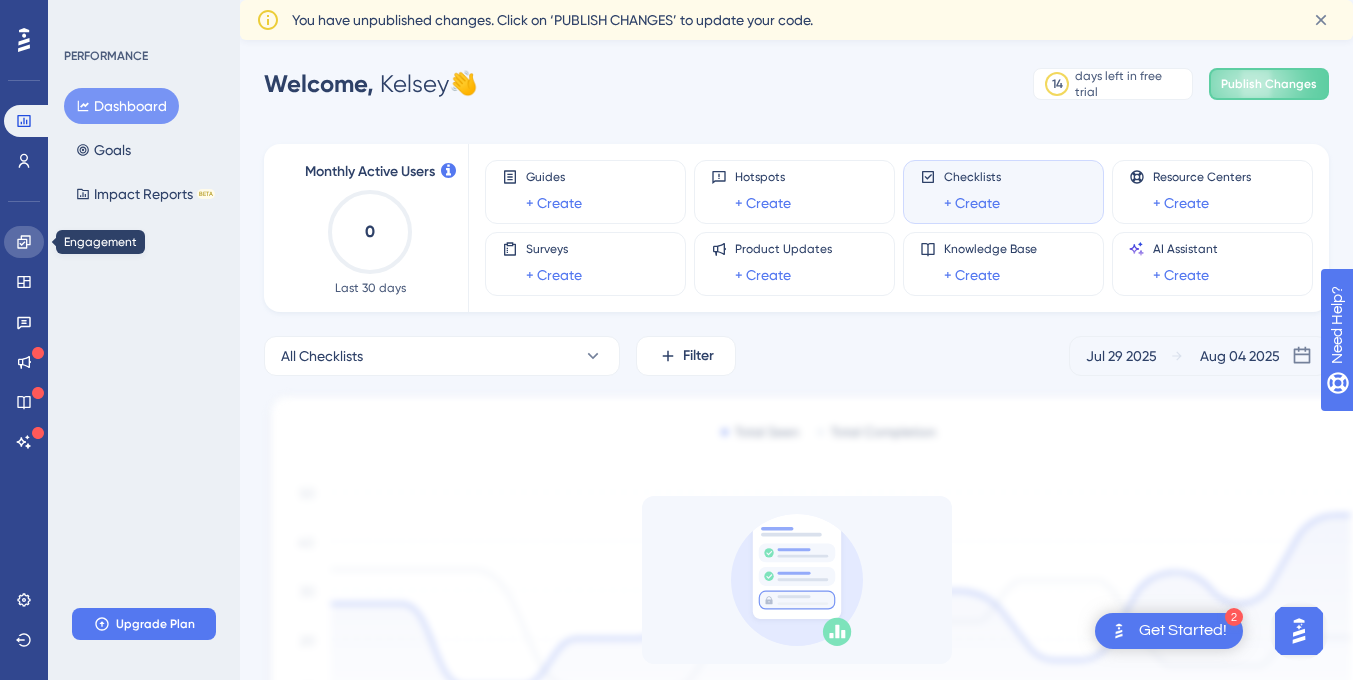 click 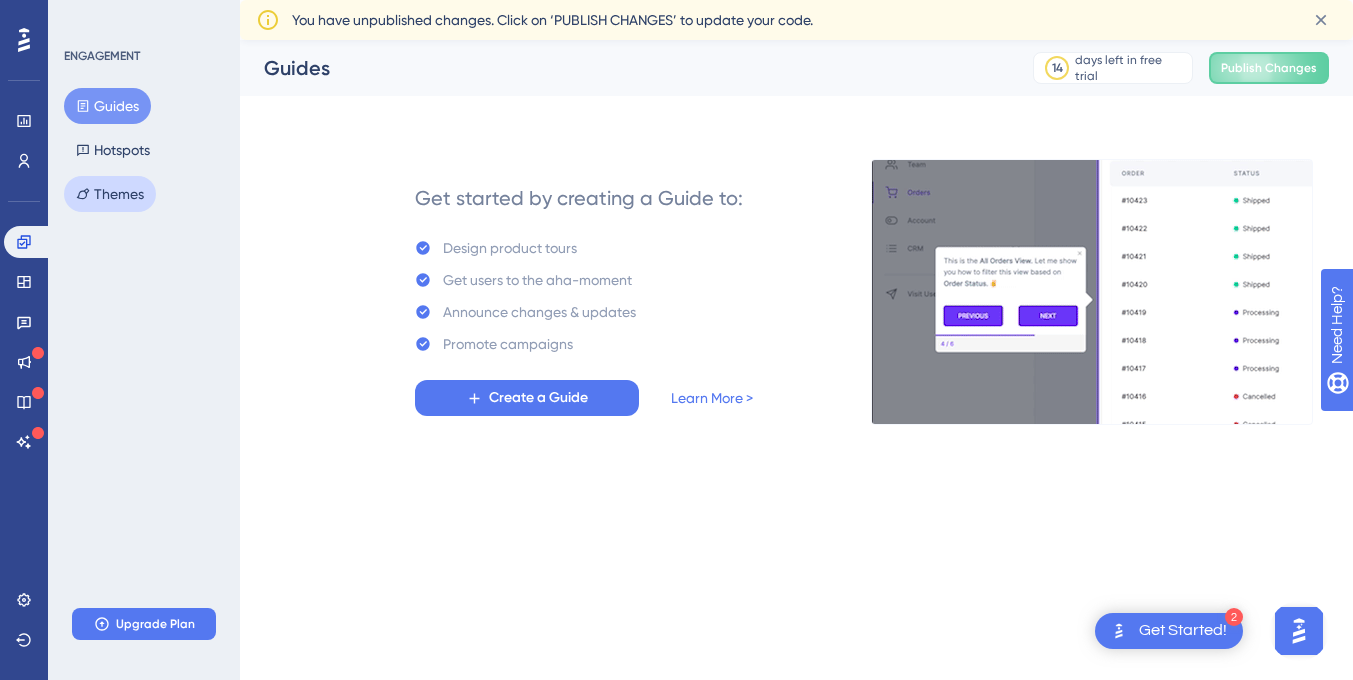 click on "Themes" at bounding box center [110, 194] 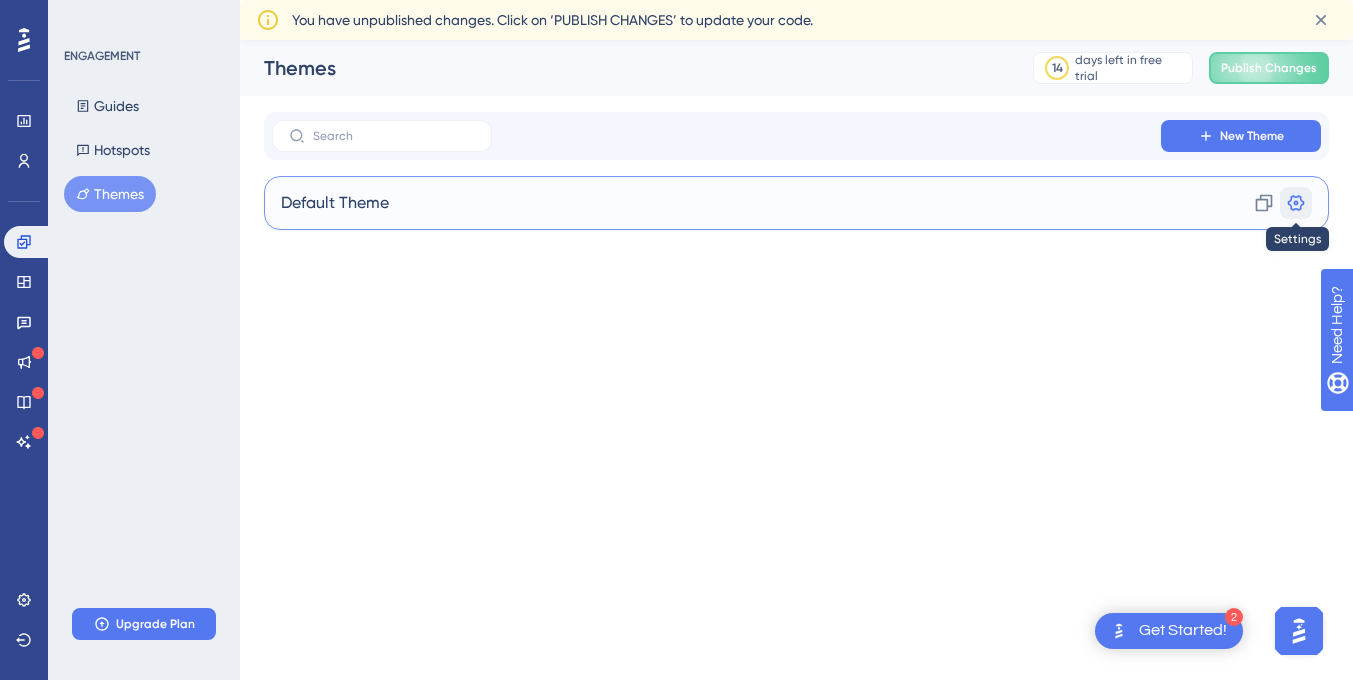 click 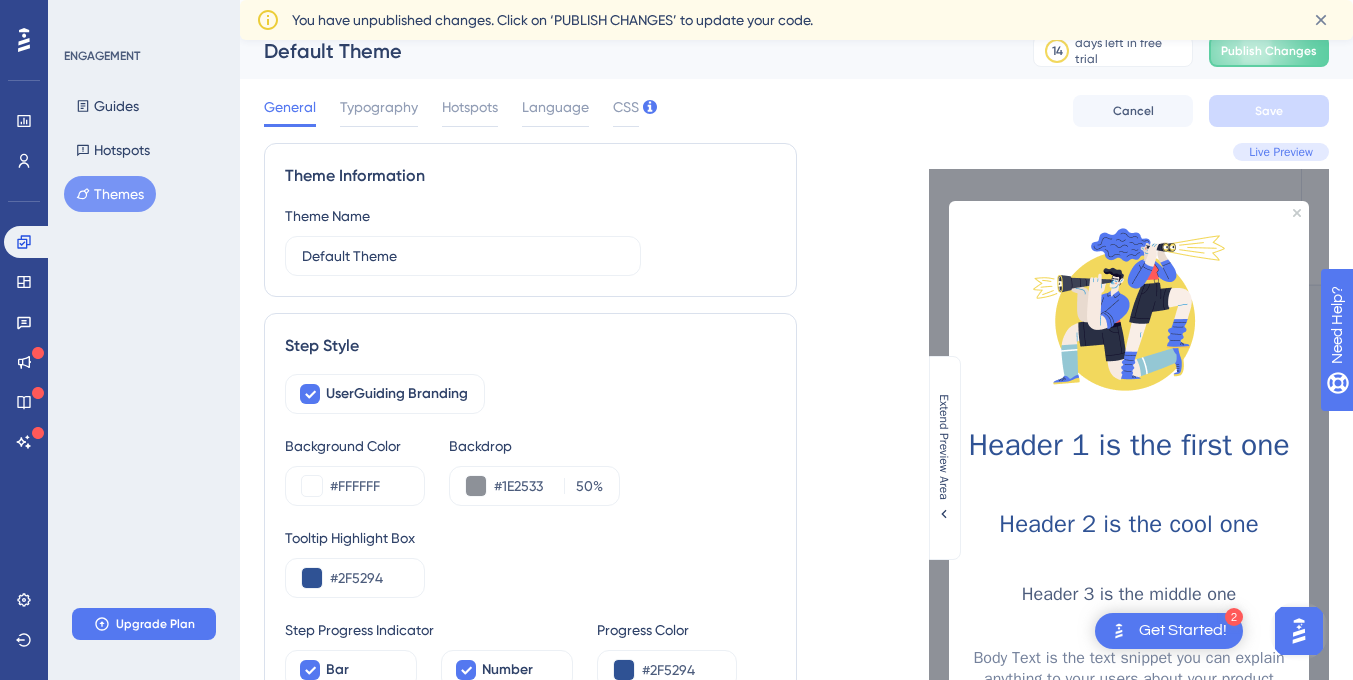 scroll, scrollTop: 18, scrollLeft: 0, axis: vertical 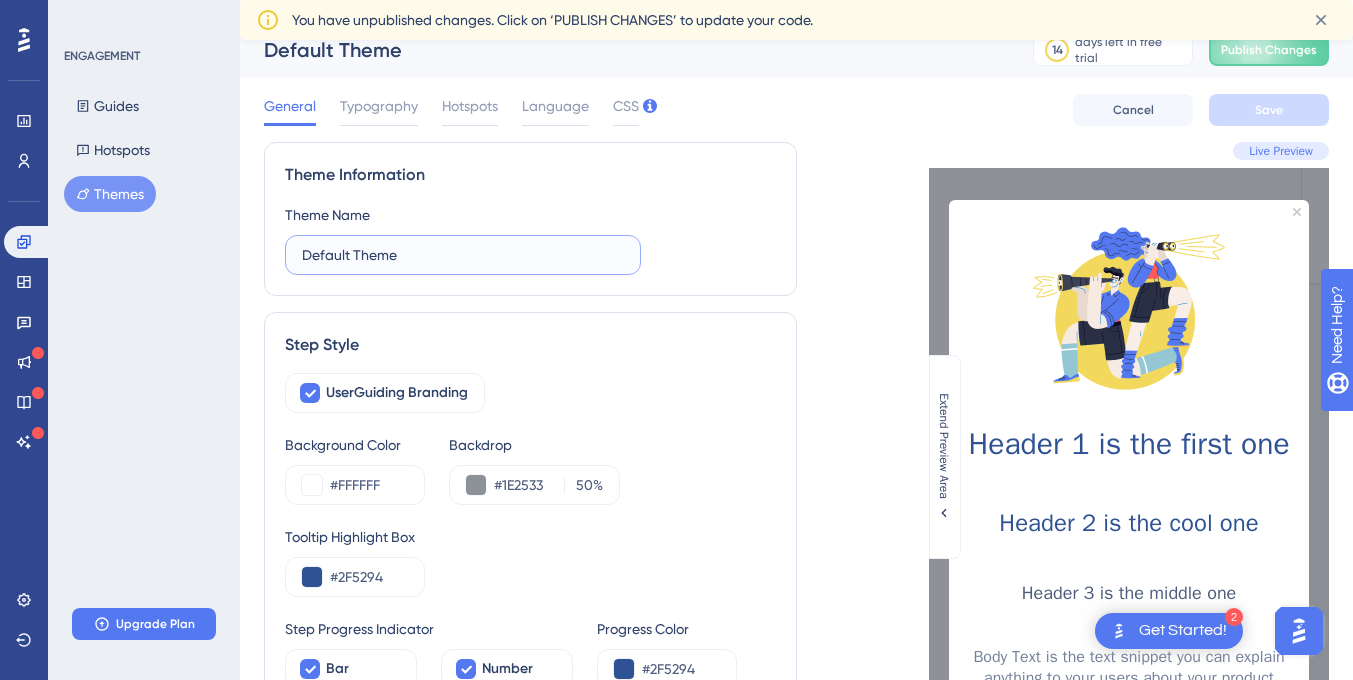 drag, startPoint x: 420, startPoint y: 250, endPoint x: 284, endPoint y: 248, distance: 136.01471 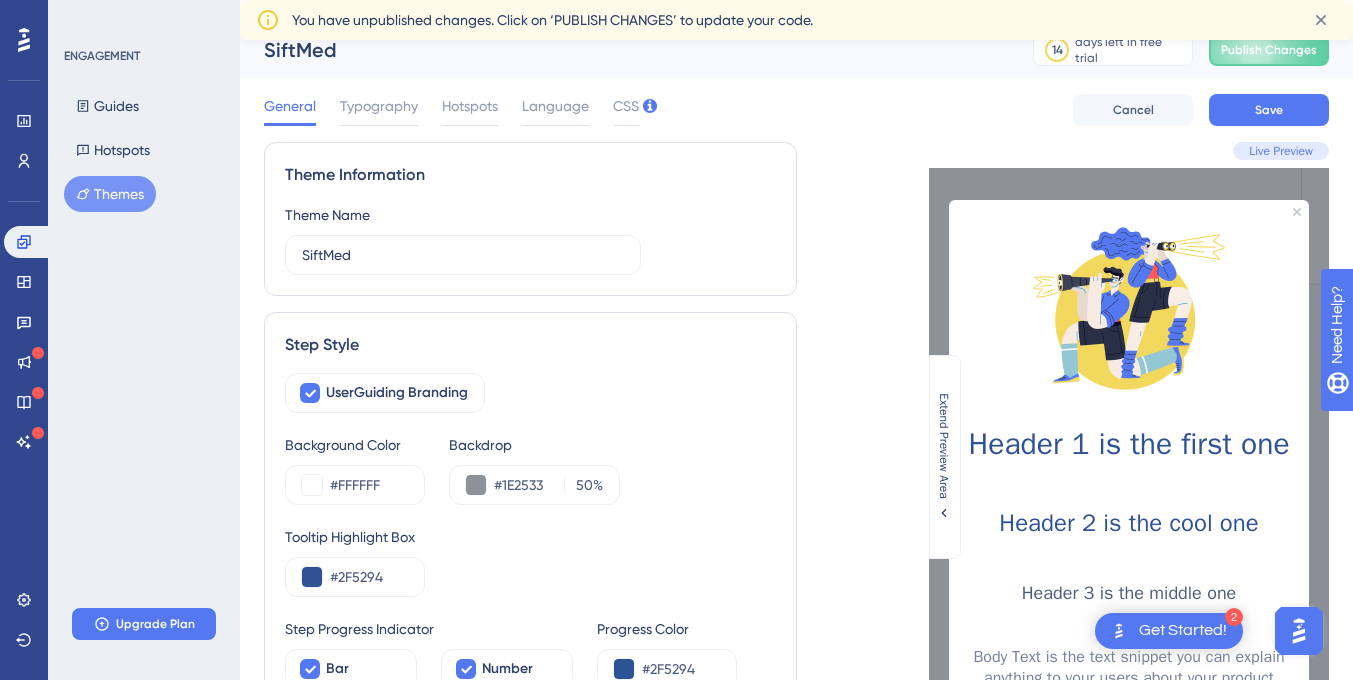 click on "Theme Information Theme Name SiftMed Step Style UserGuiding Branding Background Color #FFFFFF Backdrop #1E2533 50 % Tooltip Highlight Box #2F5294 Step Progress Indicator Bar Number Progress Color #2F5294 Box Roundness Default Box Sharp Box Round Box Width Settings Modal Fixed Percentage 432 px Tooltip Fixed Percentage 360 px Hotspot Fixed Percentage 300 px Primary Buttons Background #2F5294 Hover #355da7 Button Text #FFFFFF Text Hover #FFFFFF Secondary Buttons Background #F4F7FD Hover #ECF0F5 Button Text #4C5C7C Text Hover #4C5C7C Button Shape Default Button Sharp Button Round Button" at bounding box center (530, 1009) 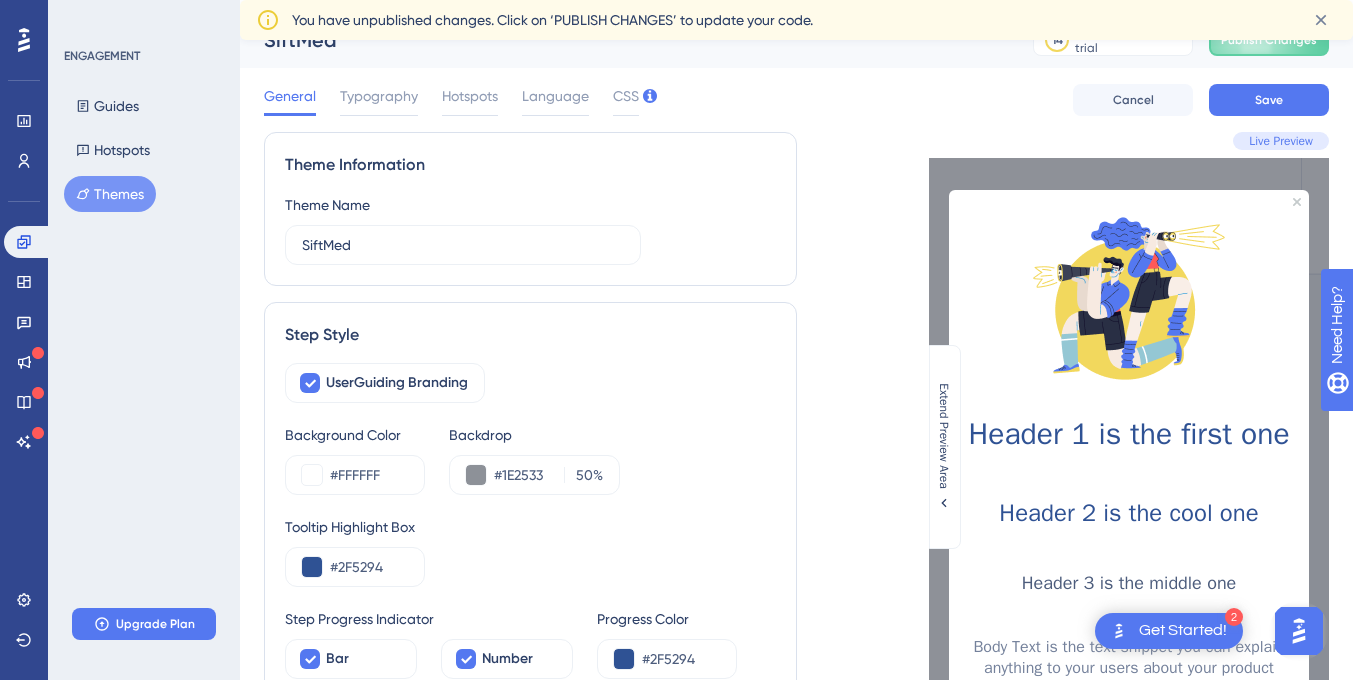 scroll, scrollTop: 29, scrollLeft: 0, axis: vertical 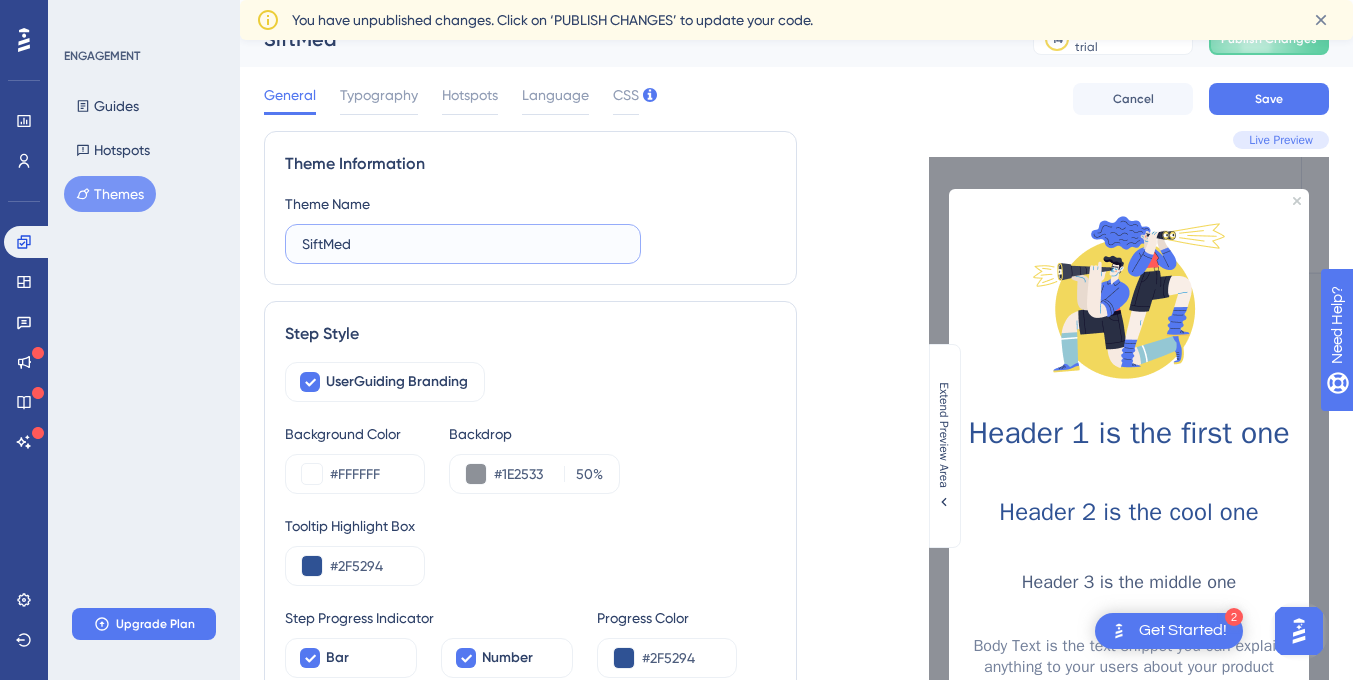 click on "SiftMed" at bounding box center [463, 244] 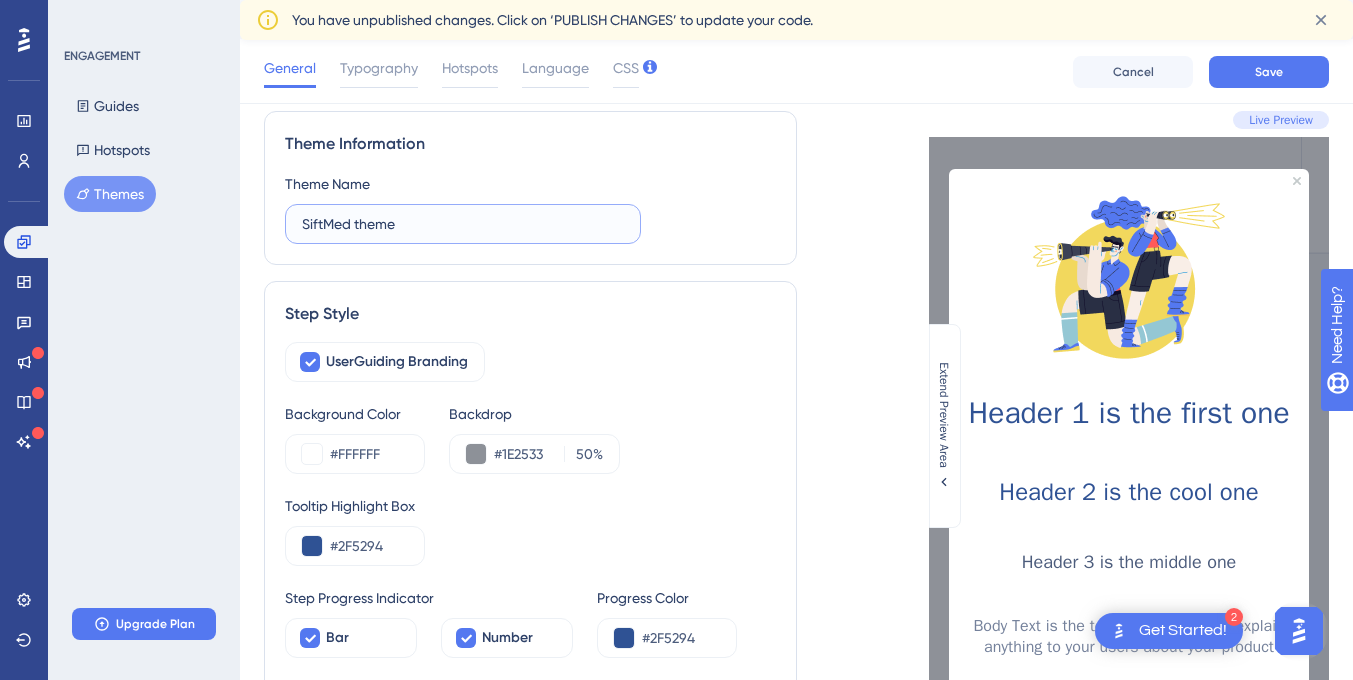 scroll, scrollTop: 96, scrollLeft: 0, axis: vertical 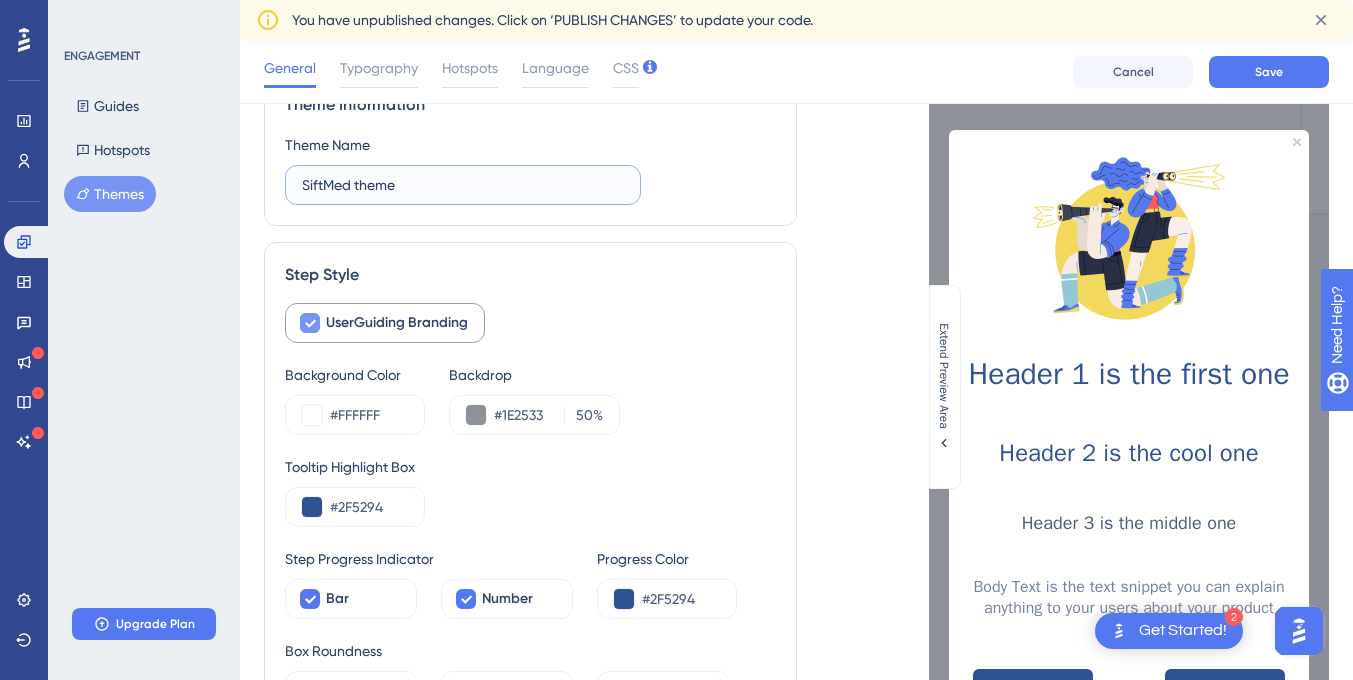 type on "SiftMed theme" 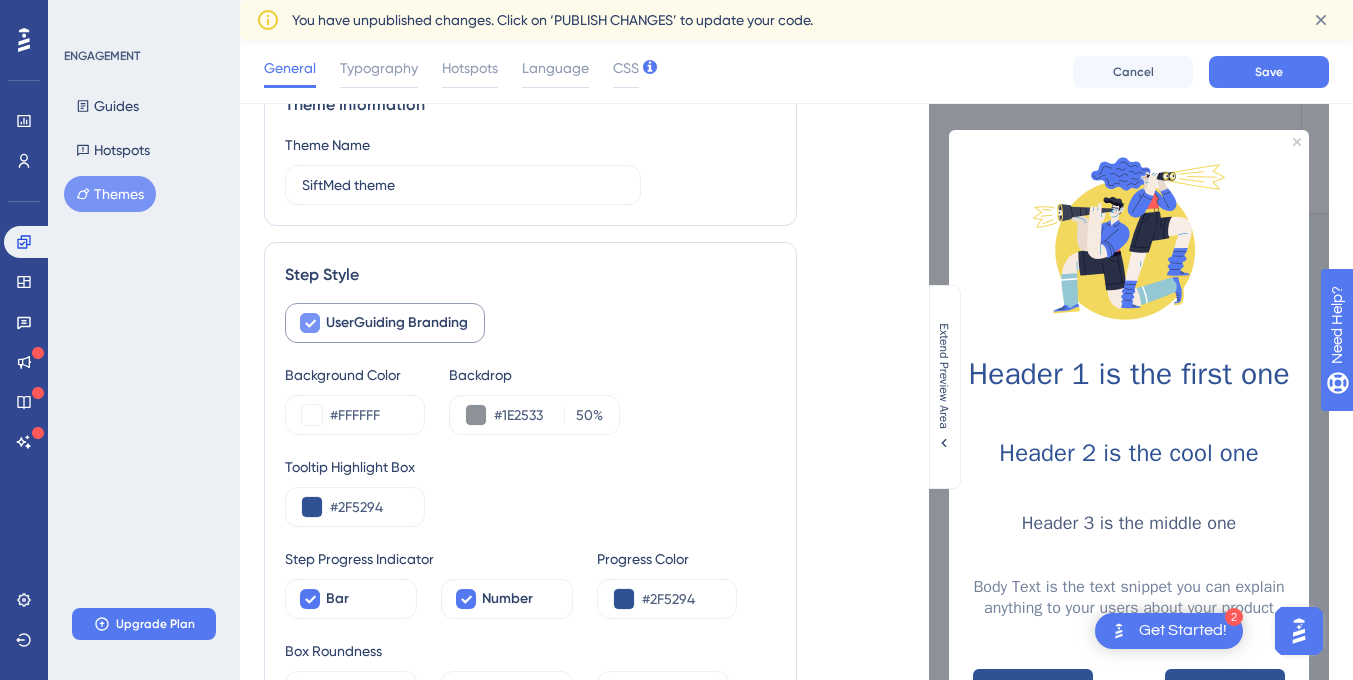 click at bounding box center [310, 323] 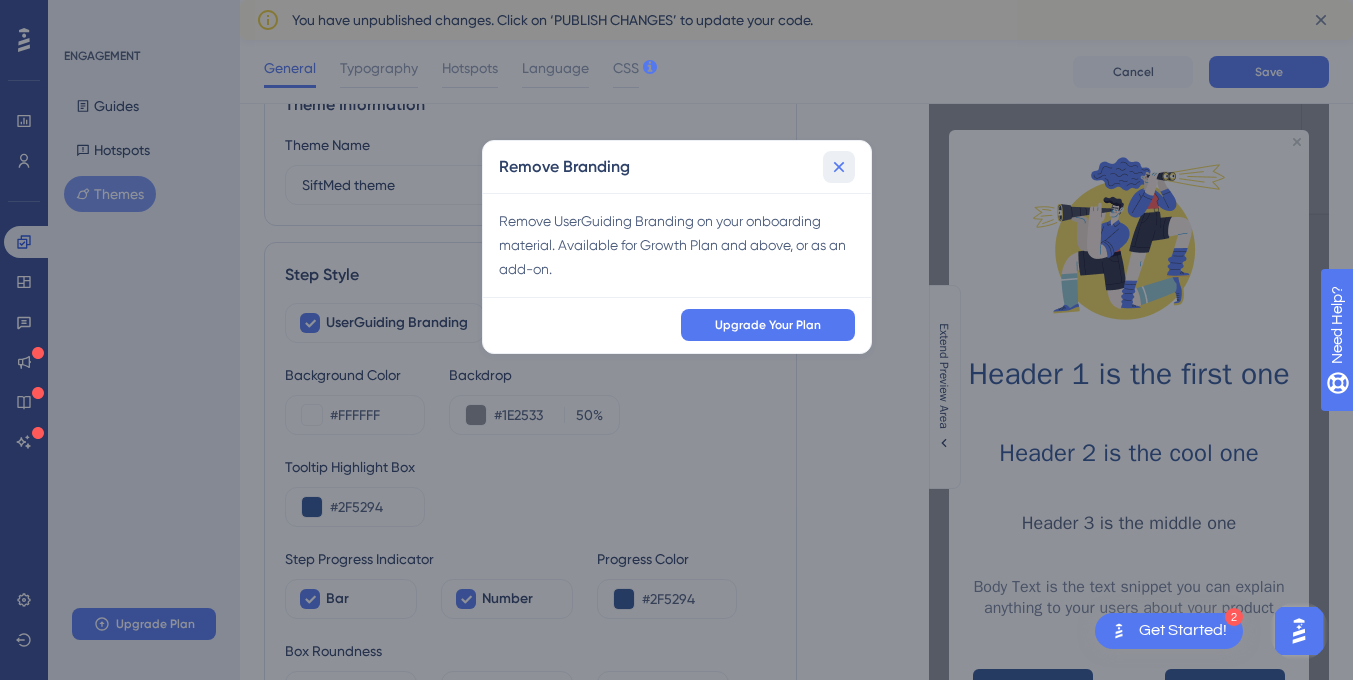 click 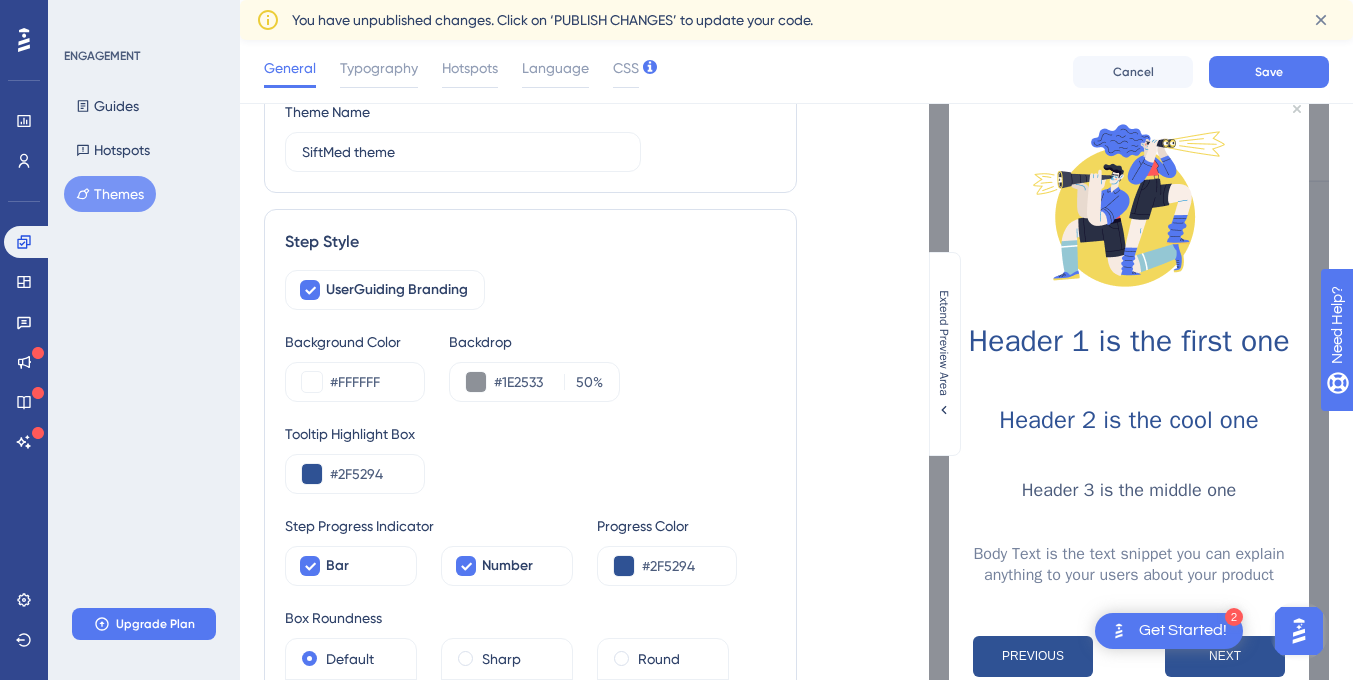 scroll, scrollTop: 169, scrollLeft: 0, axis: vertical 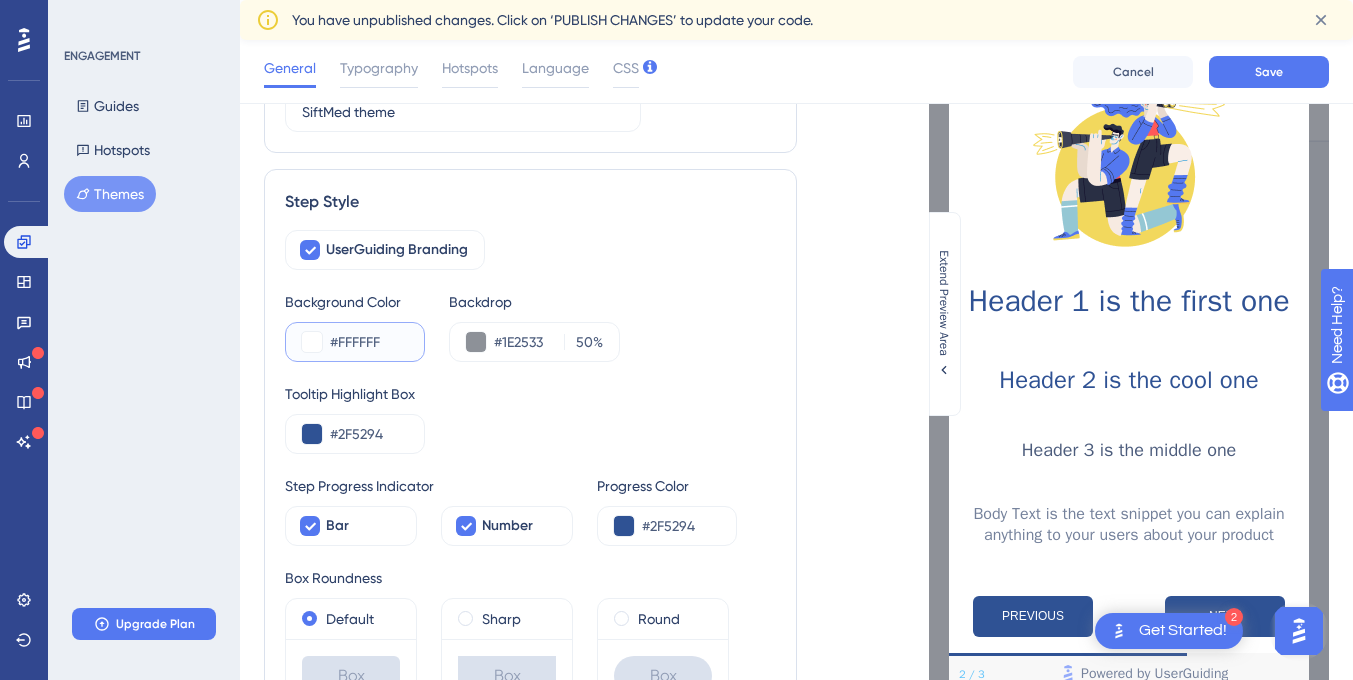 click on "#FFFFFF" at bounding box center [369, 342] 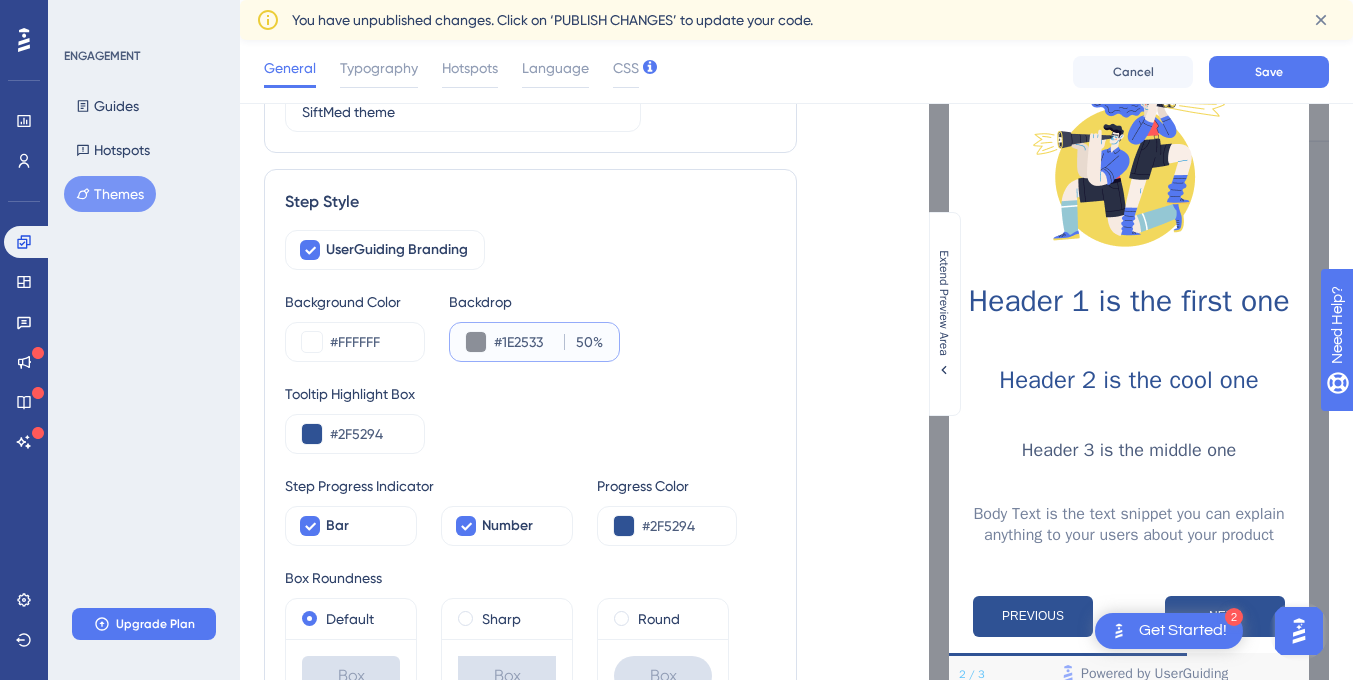click on "#1E2533" at bounding box center [525, 342] 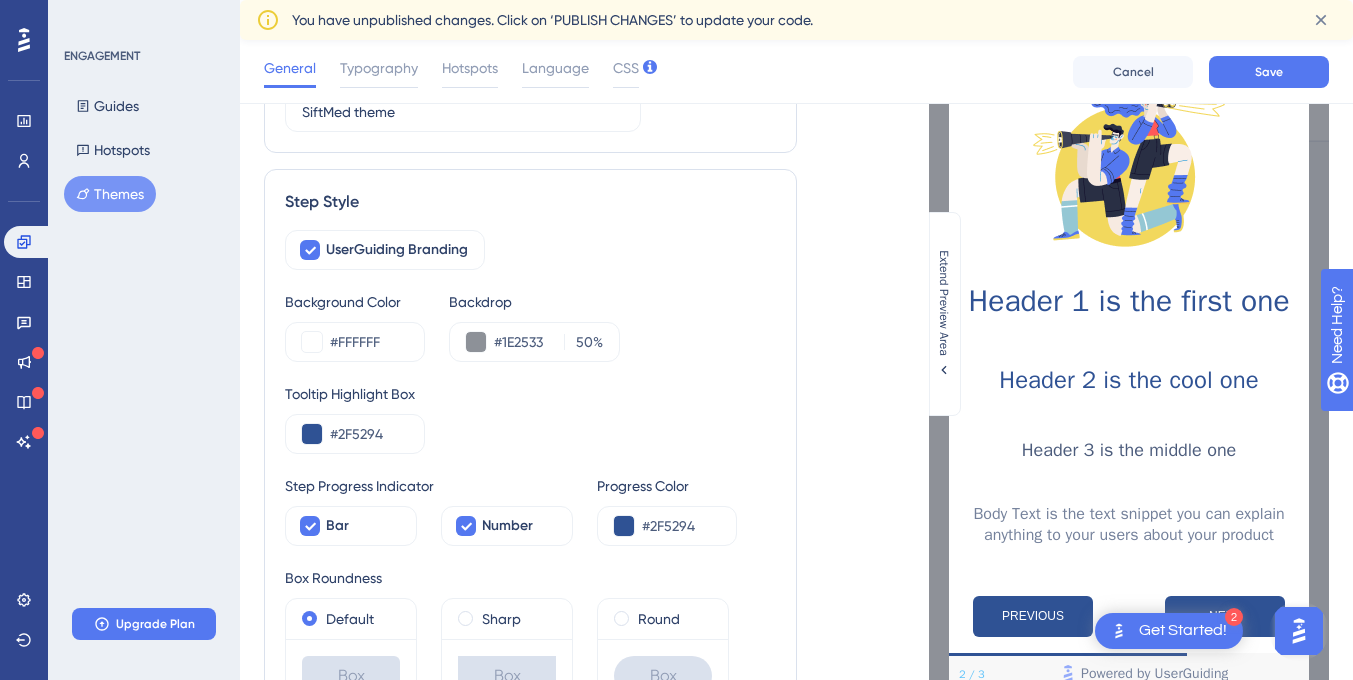 click on "Backdrop" at bounding box center [534, 302] 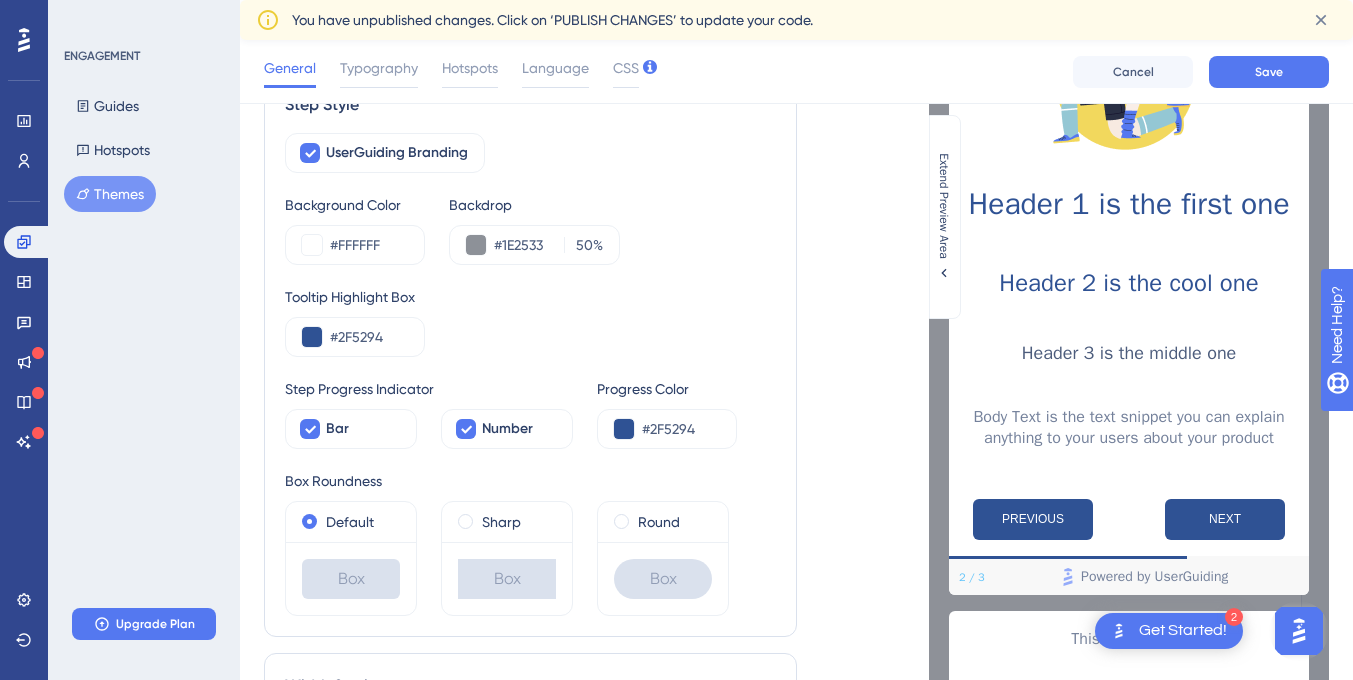 scroll, scrollTop: 270, scrollLeft: 0, axis: vertical 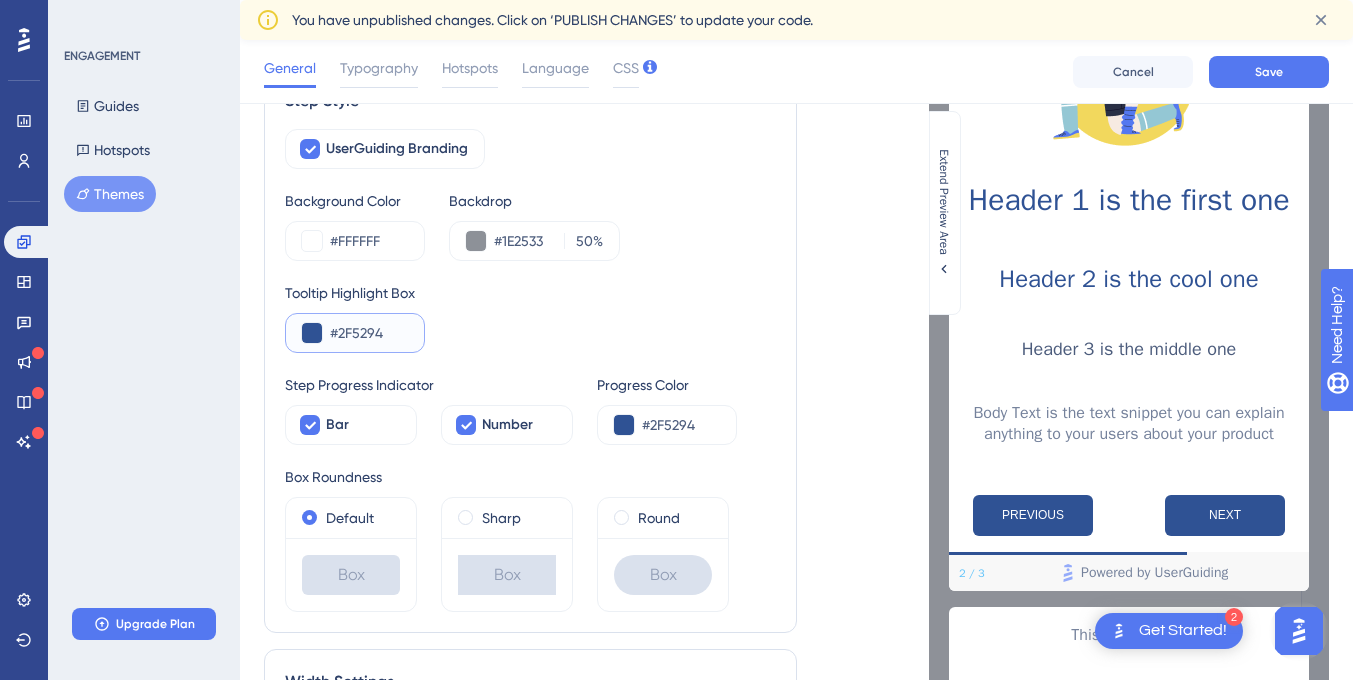 drag, startPoint x: 339, startPoint y: 335, endPoint x: 414, endPoint y: 326, distance: 75.53807 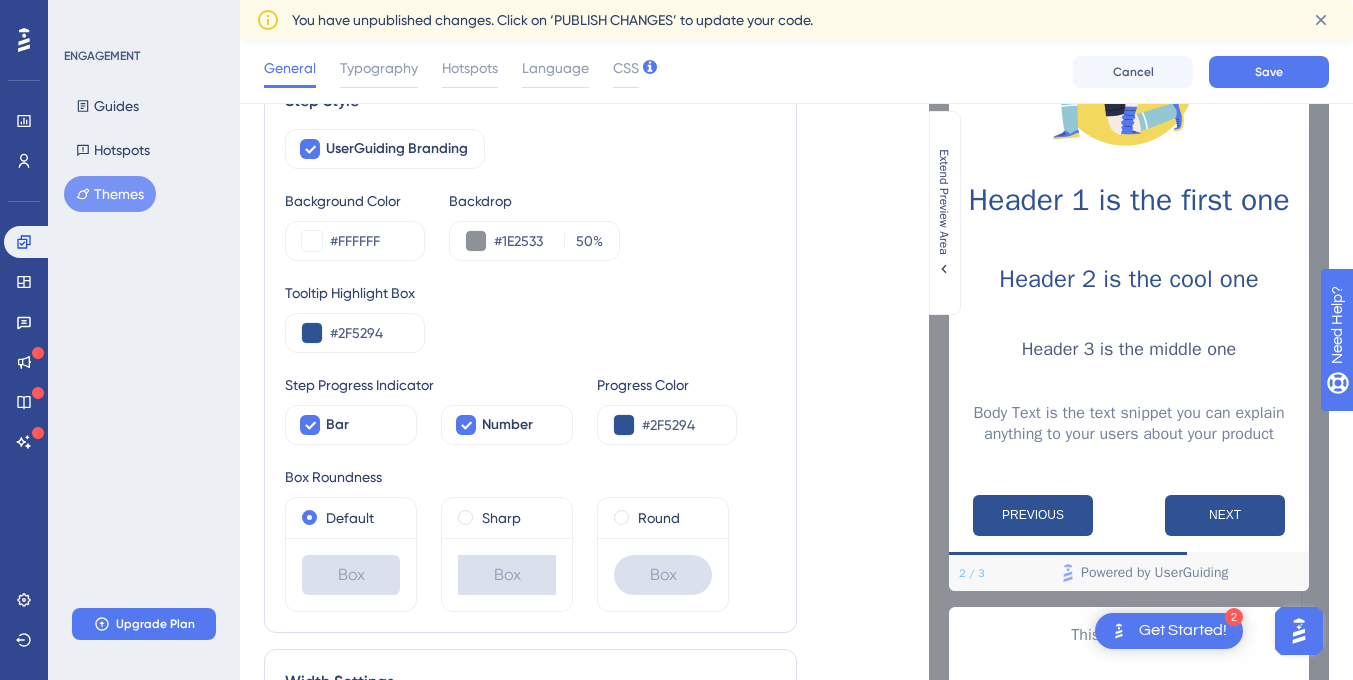 click on "Tooltip Highlight Box #2F5294" at bounding box center [530, 317] 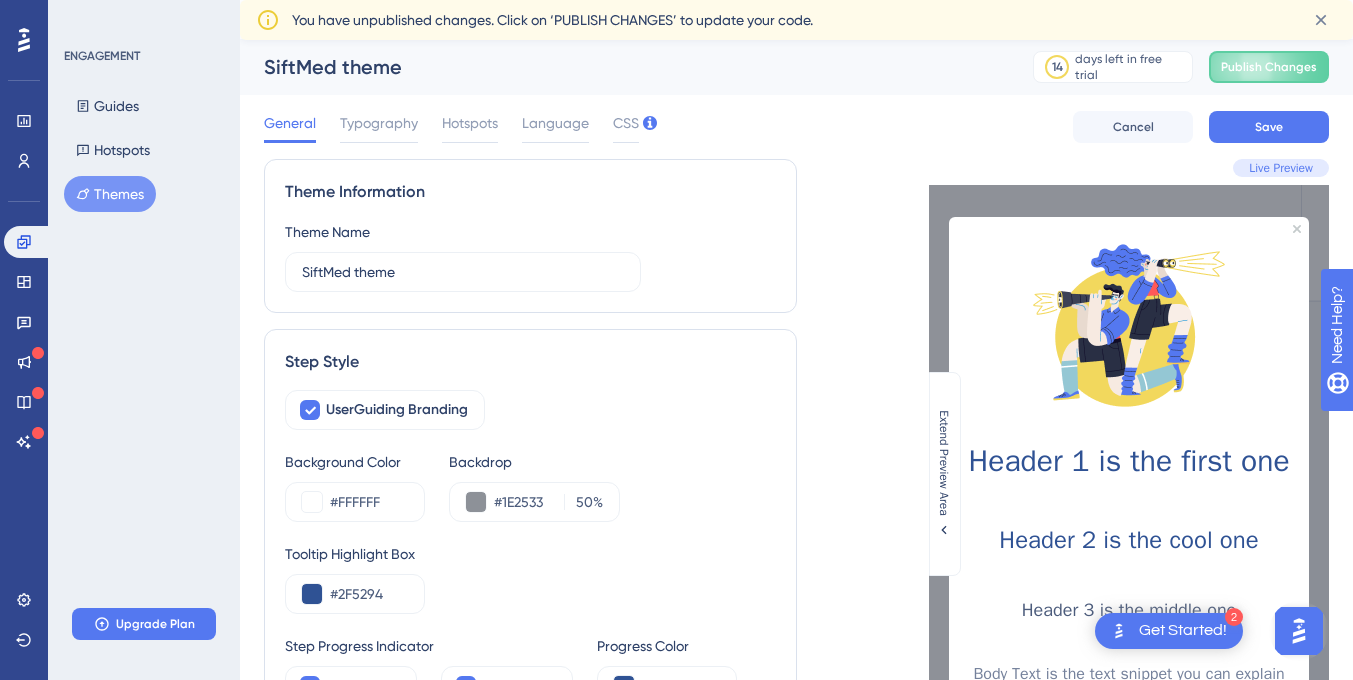 scroll, scrollTop: 0, scrollLeft: 0, axis: both 